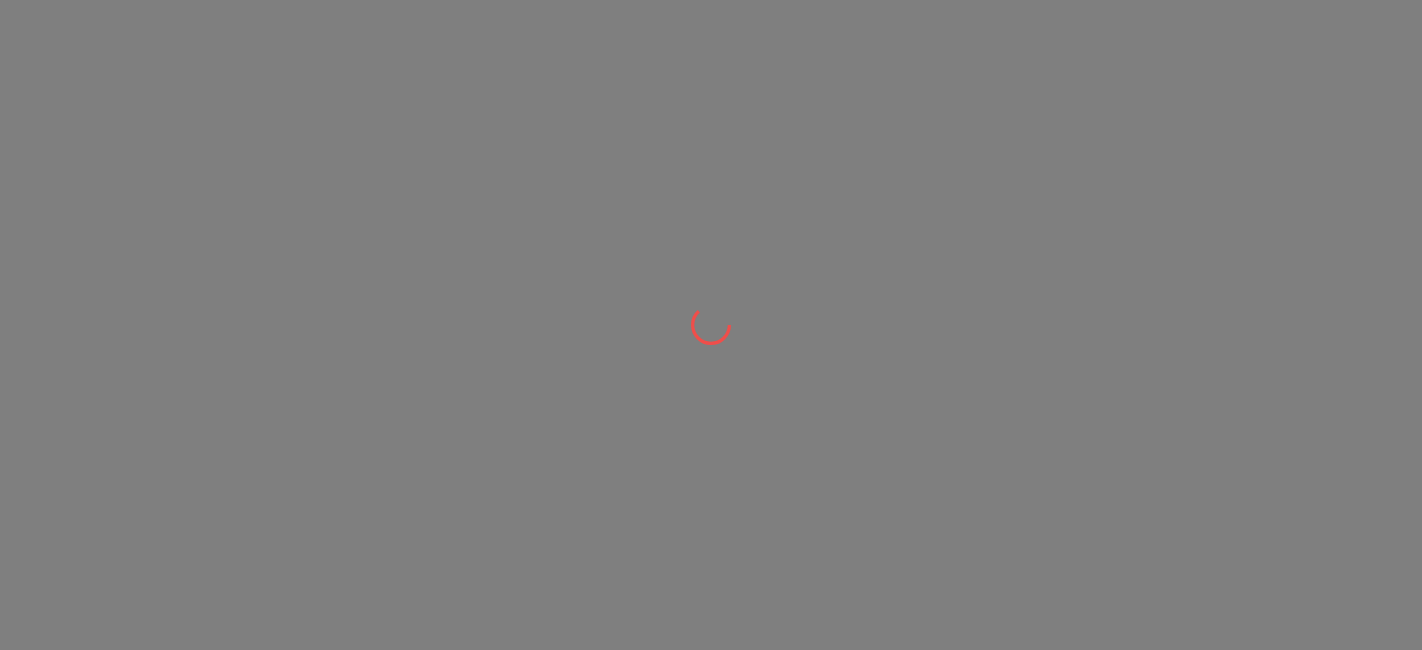 scroll, scrollTop: 0, scrollLeft: 0, axis: both 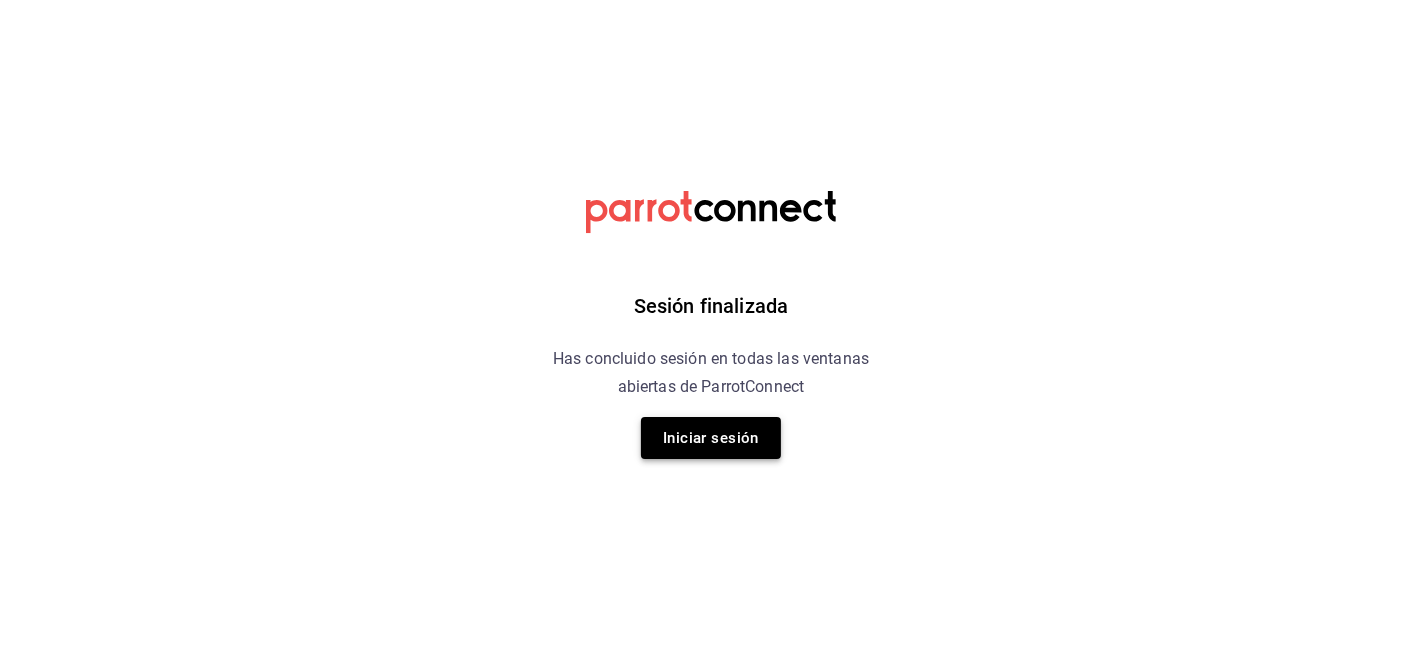 click on "Iniciar sesión" at bounding box center (711, 438) 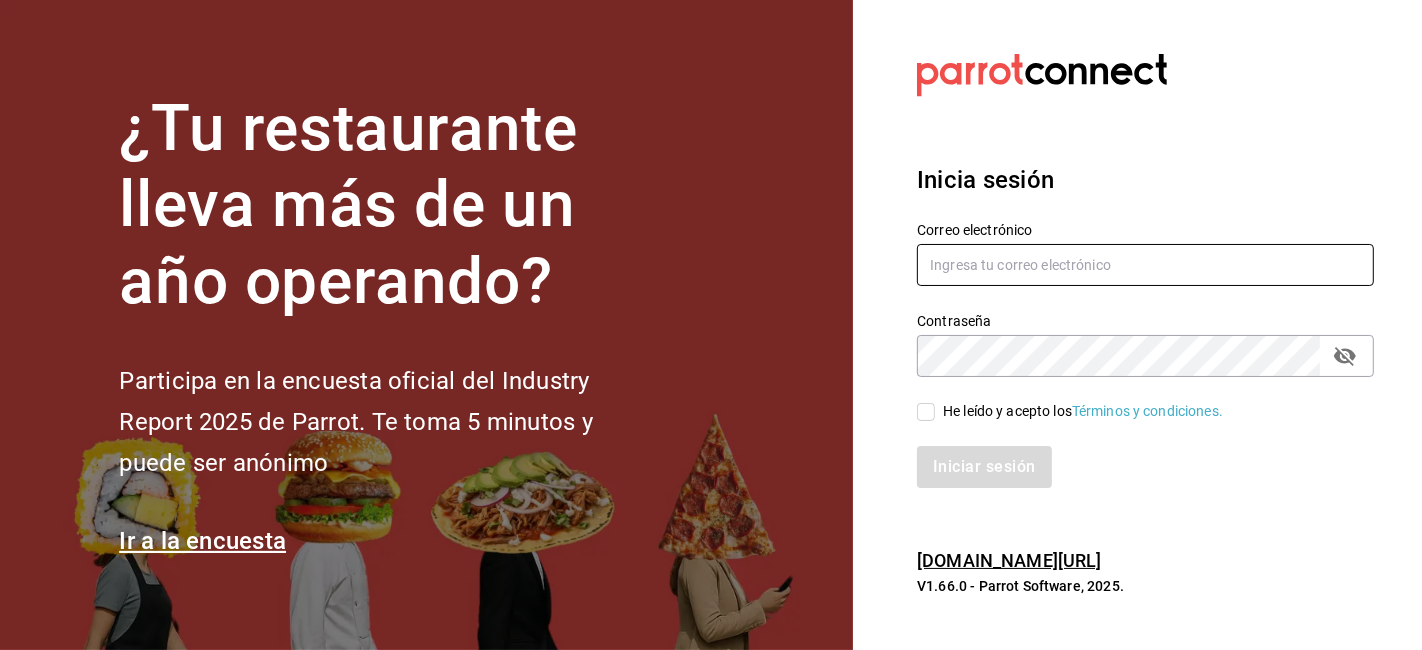 drag, startPoint x: 1138, startPoint y: 258, endPoint x: 1134, endPoint y: 270, distance: 12.649111 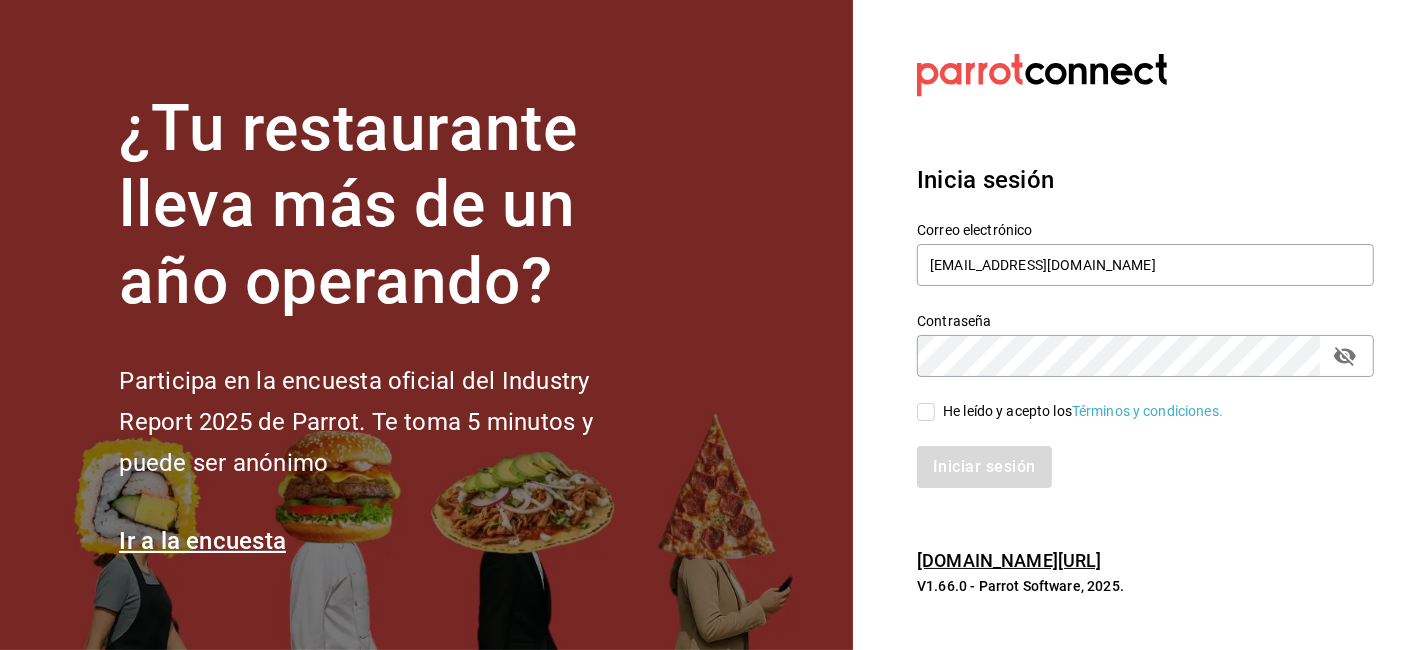 click on "He leído y acepto los  Términos y condiciones." at bounding box center (926, 412) 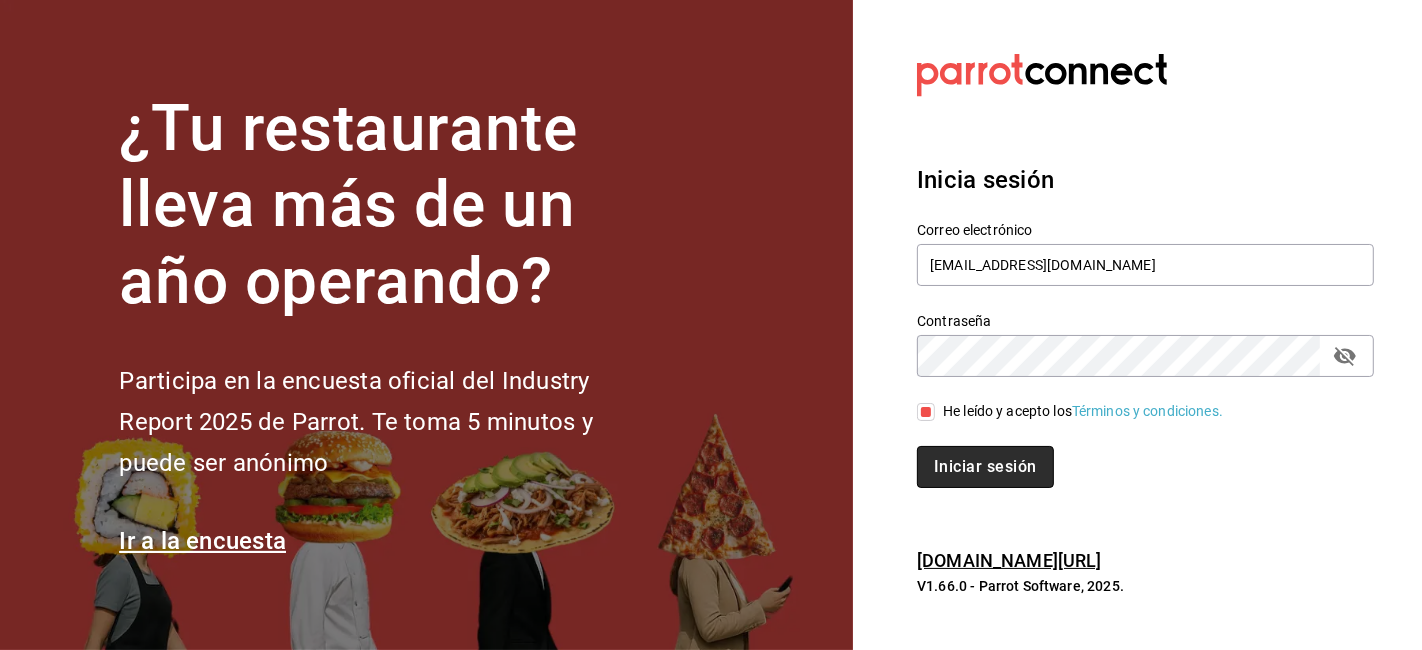 click on "Iniciar sesión" at bounding box center (985, 467) 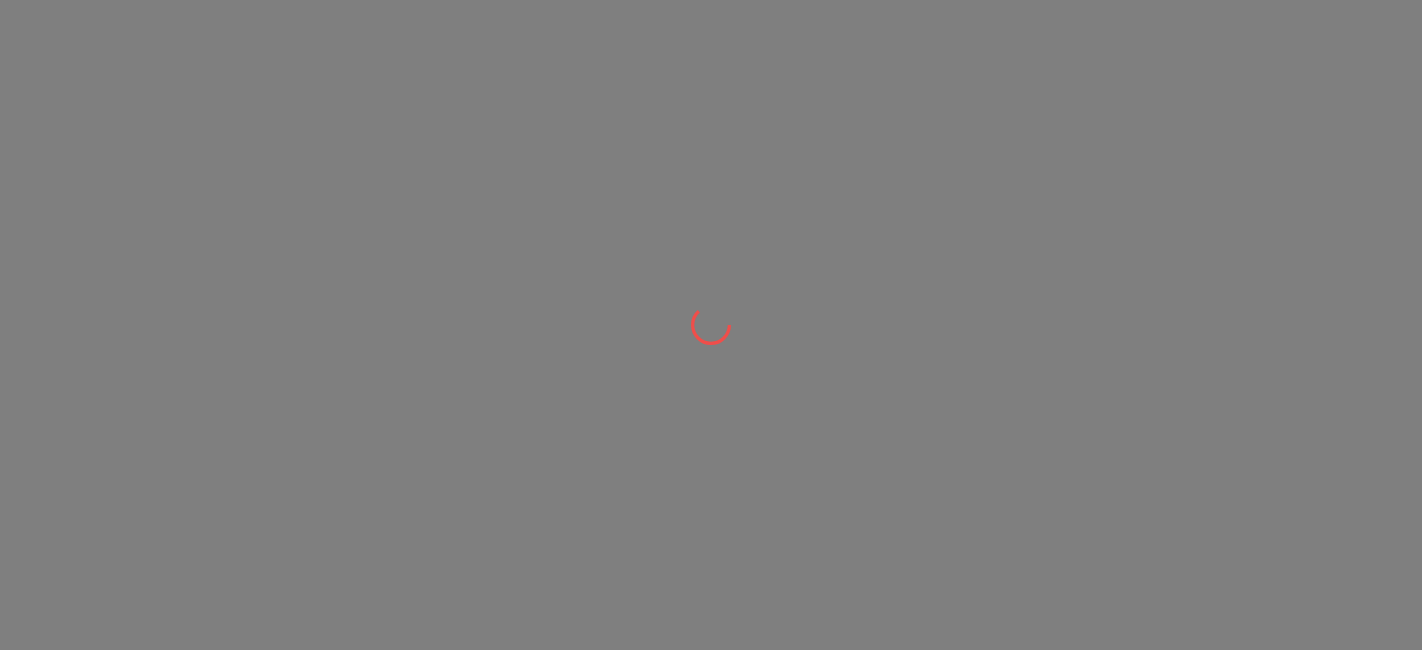 scroll, scrollTop: 0, scrollLeft: 0, axis: both 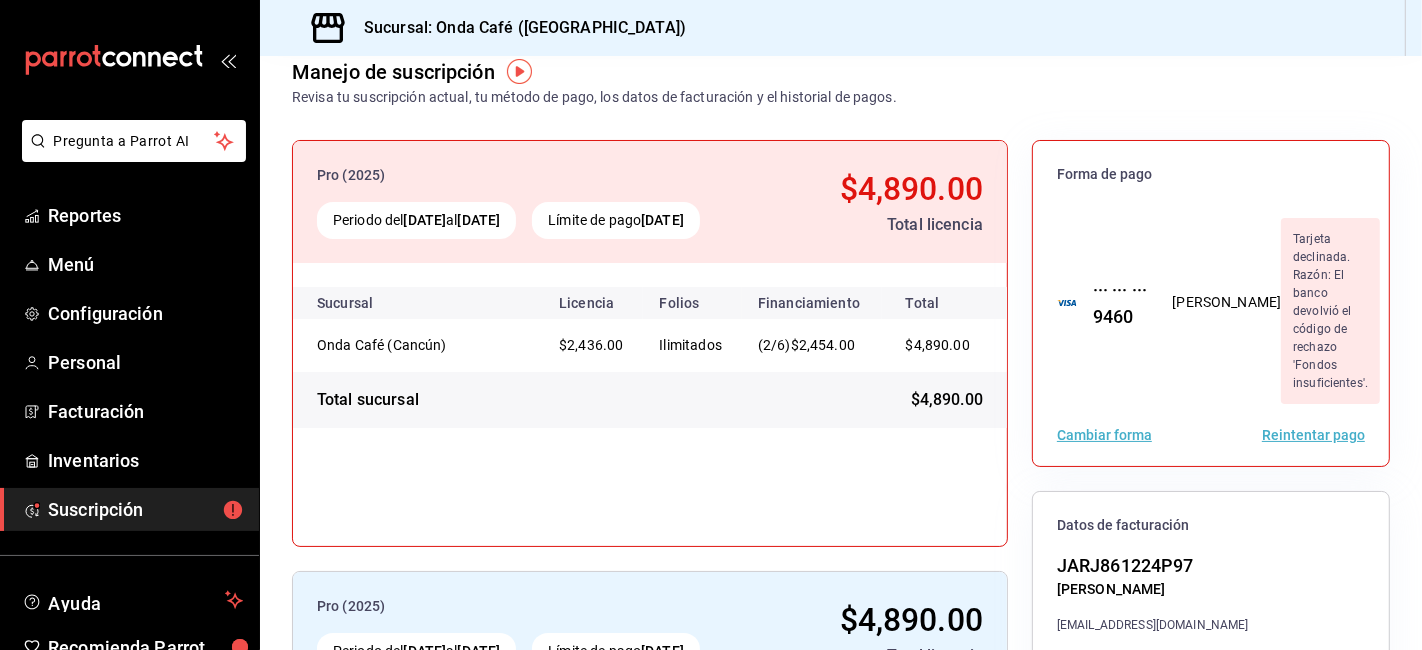 click on "Cambiar forma Reintentar pago" at bounding box center (1211, 435) 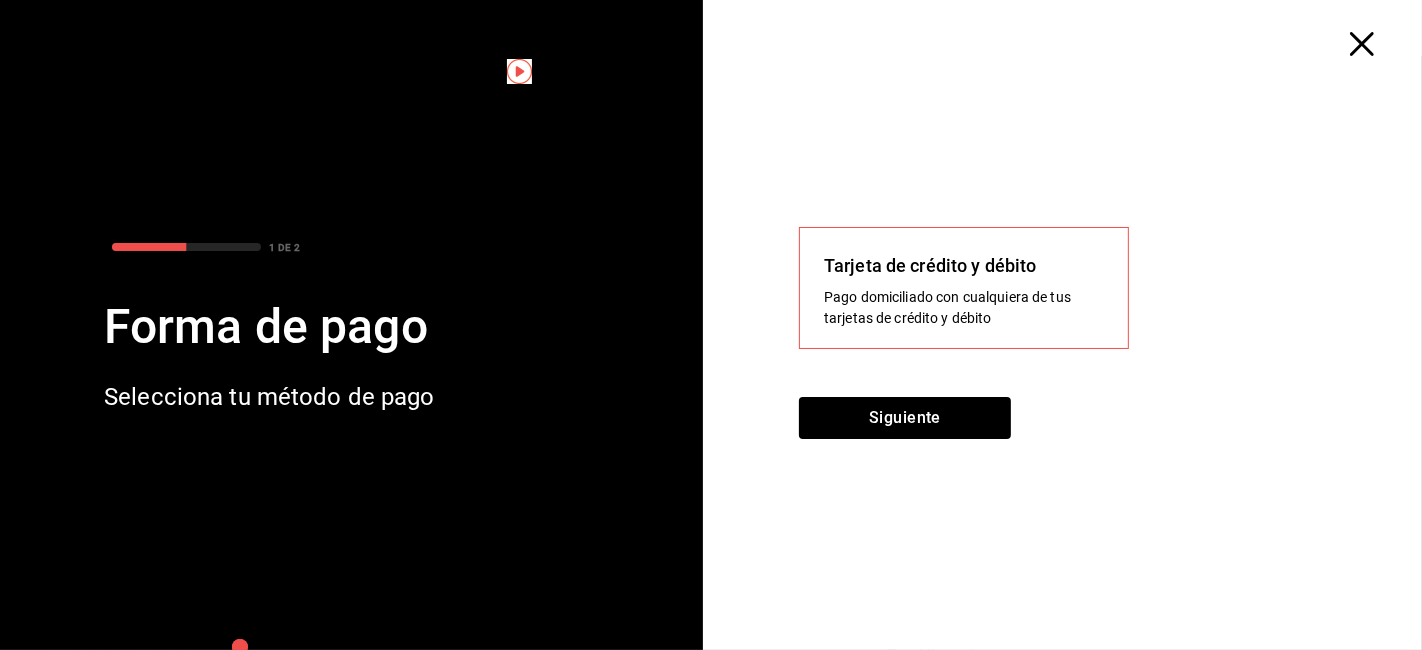 click on "Tarjeta de crédito y débito Pago domiciliado con cualquiera de tus tarjetas de crédito y débito" at bounding box center [964, 290] 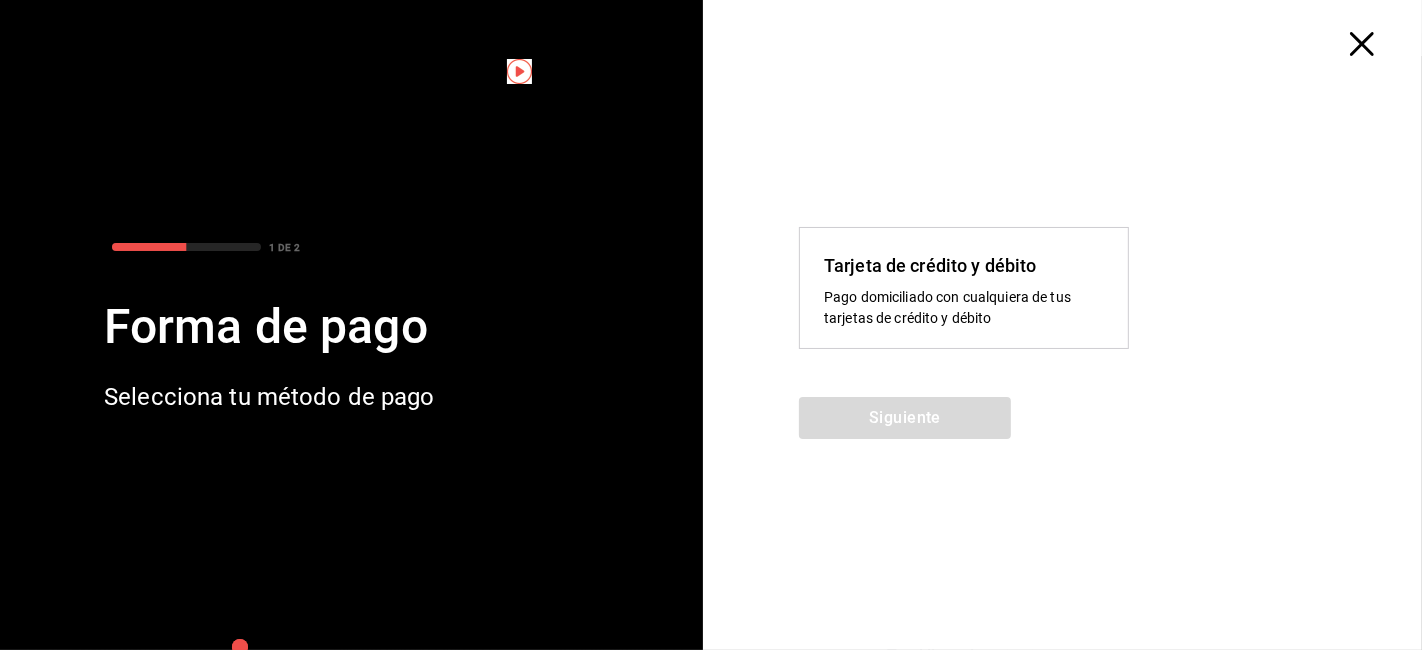 click on "Siguiente" at bounding box center (1070, 430) 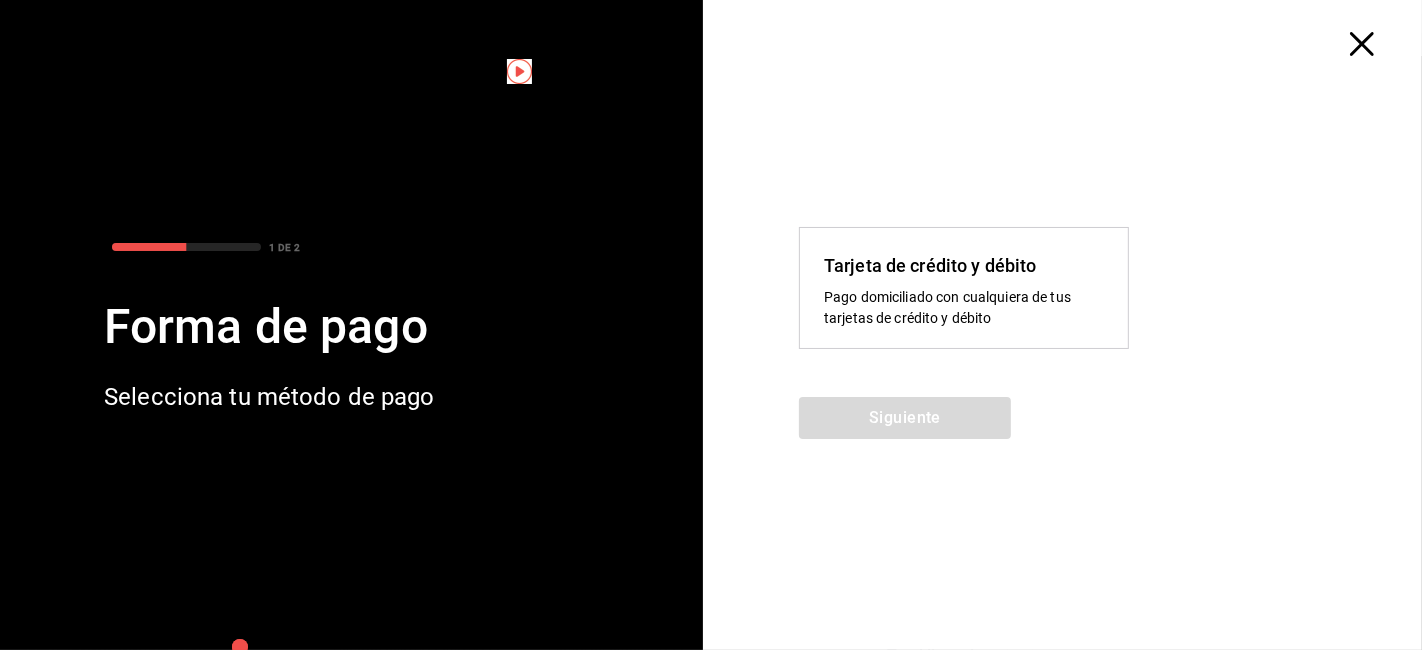 drag, startPoint x: 974, startPoint y: 315, endPoint x: 939, endPoint y: 315, distance: 35 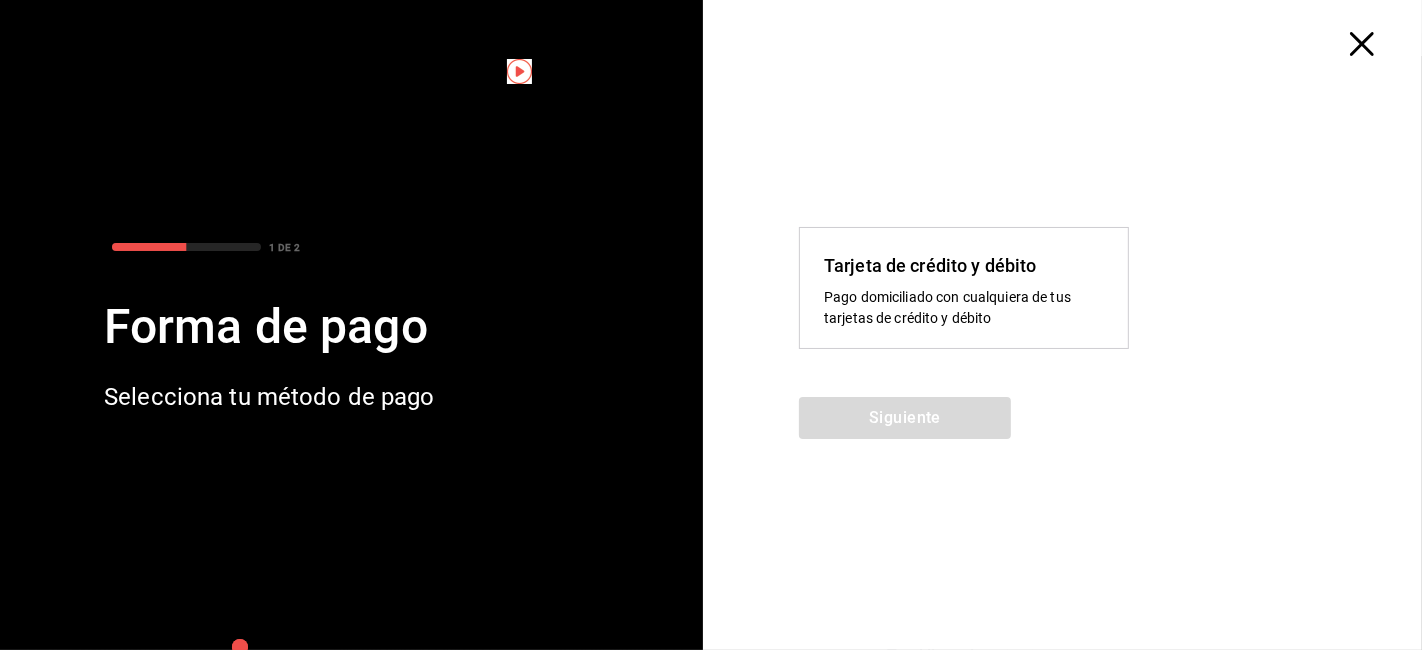 click on "Pago domiciliado con cualquiera de tus tarjetas de crédito y débito" at bounding box center (964, 308) 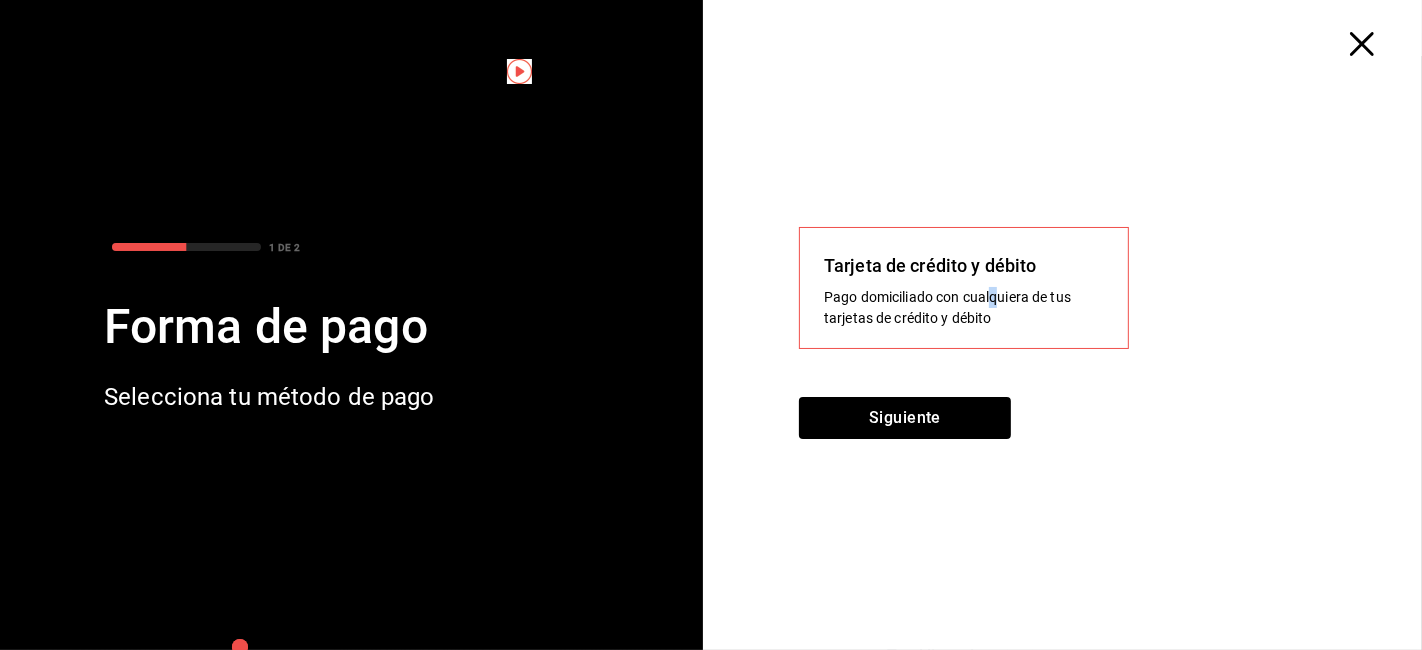 click on "Tarjeta de crédito y débito Pago domiciliado con cualquiera de tus tarjetas de crédito y débito" at bounding box center [964, 290] 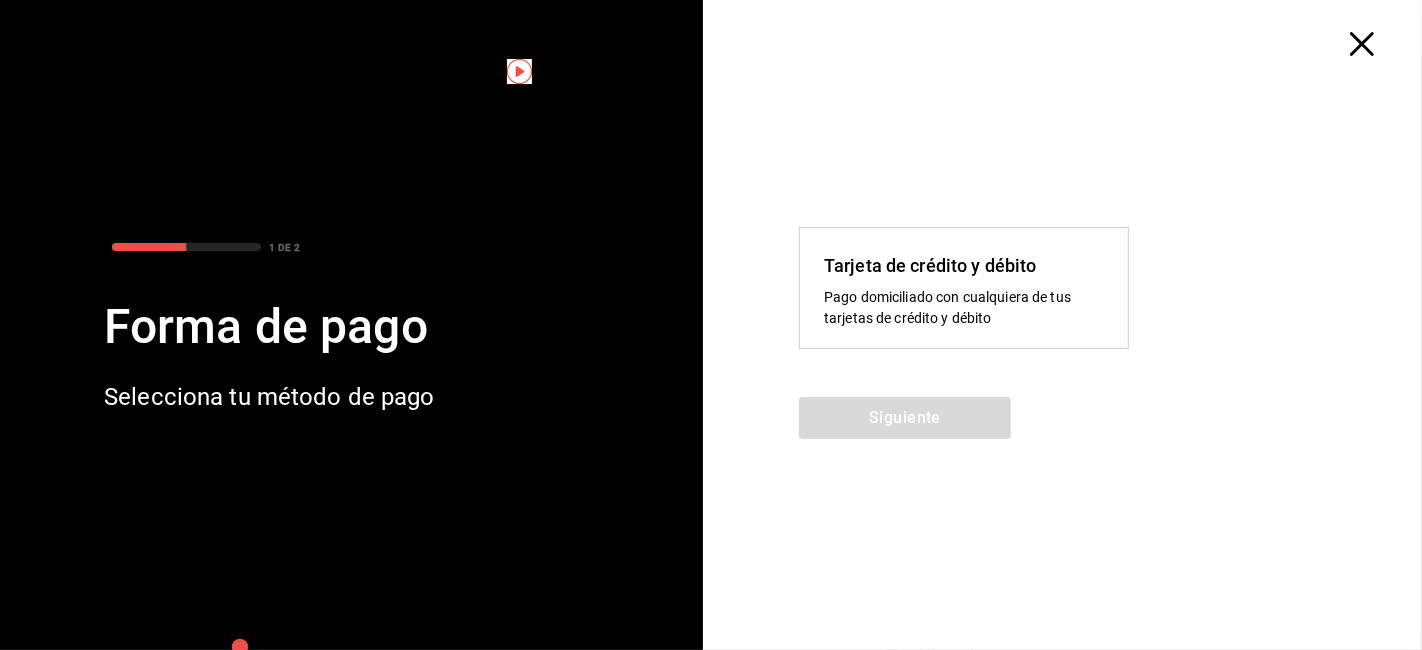 click on "Tarjeta de crédito y débito Pago domiciliado con cualquiera de tus tarjetas de crédito y débito Siguiente" at bounding box center [1070, 353] 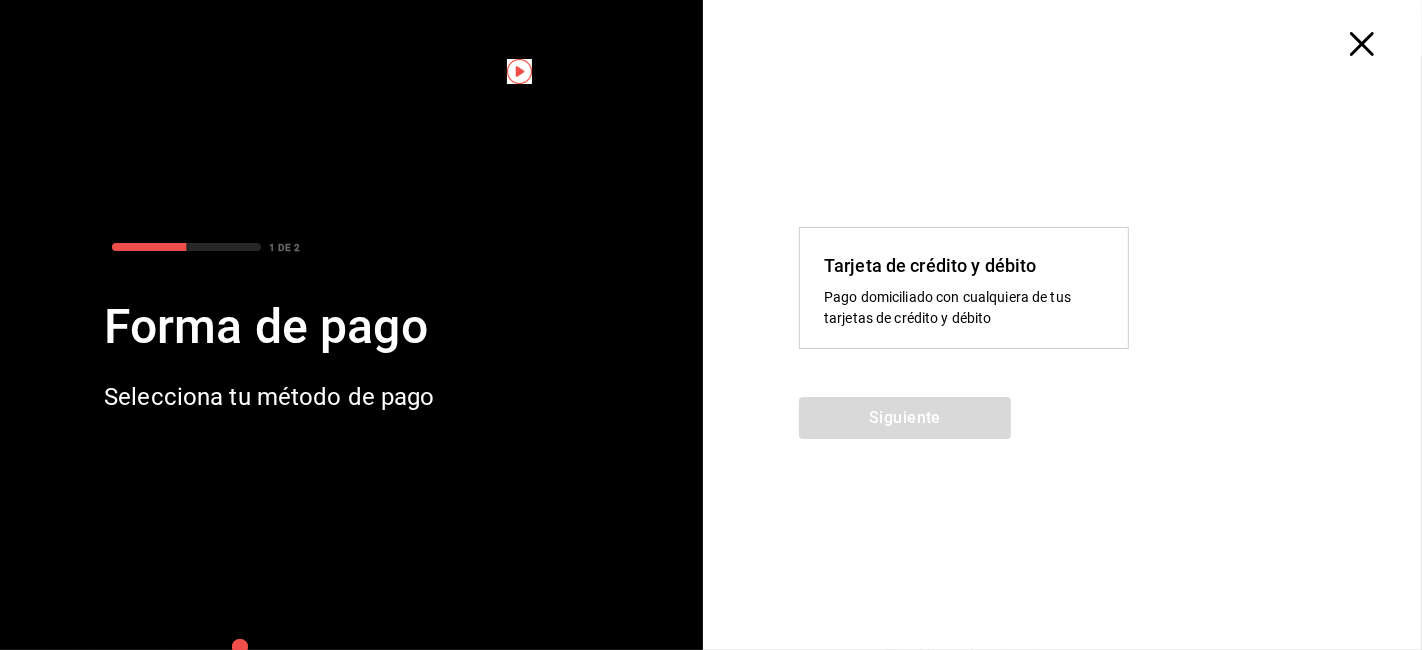 click on "Pago domiciliado con cualquiera de tus tarjetas de crédito y débito" at bounding box center (964, 308) 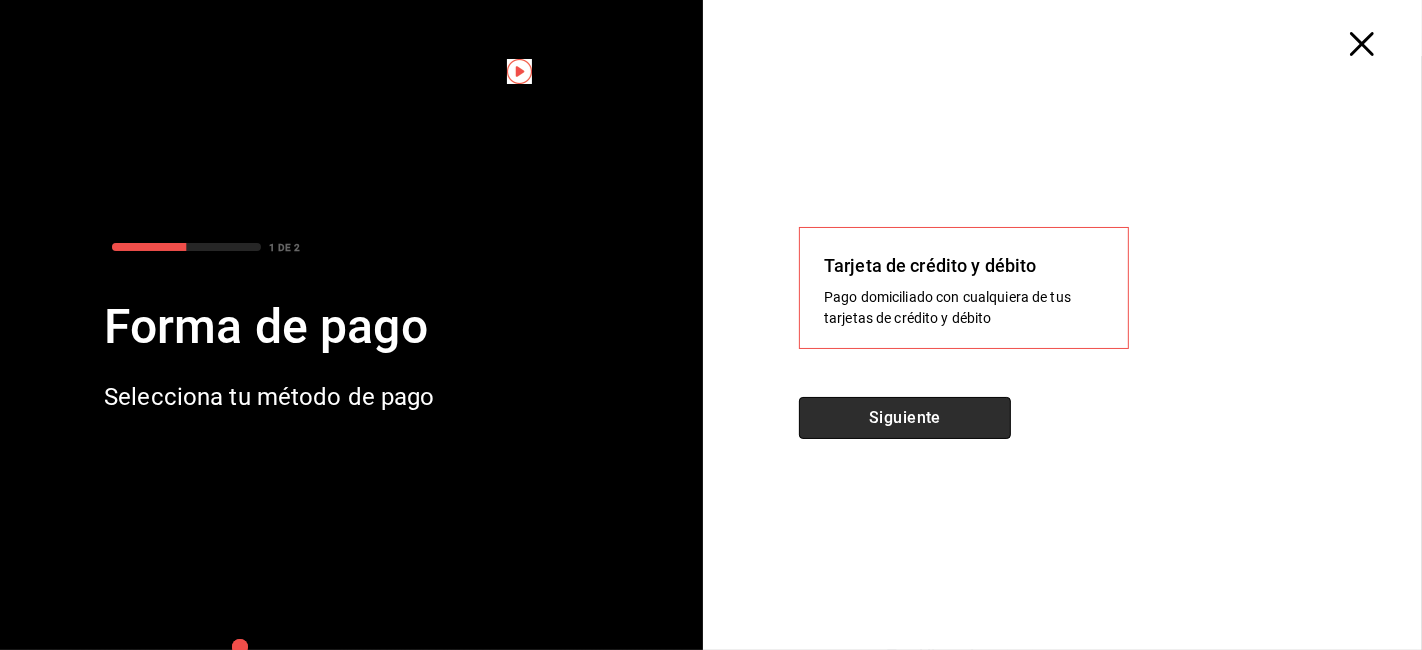 click on "Siguiente" at bounding box center [905, 418] 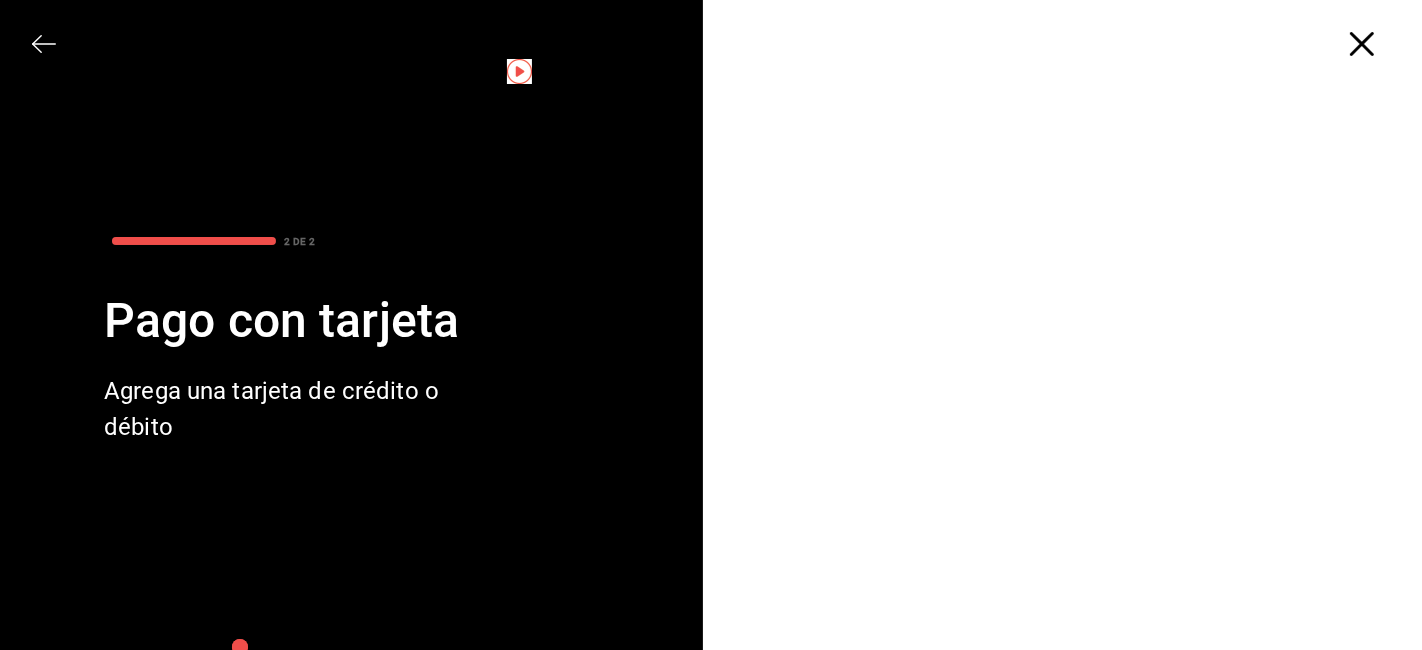 scroll, scrollTop: 46, scrollLeft: 0, axis: vertical 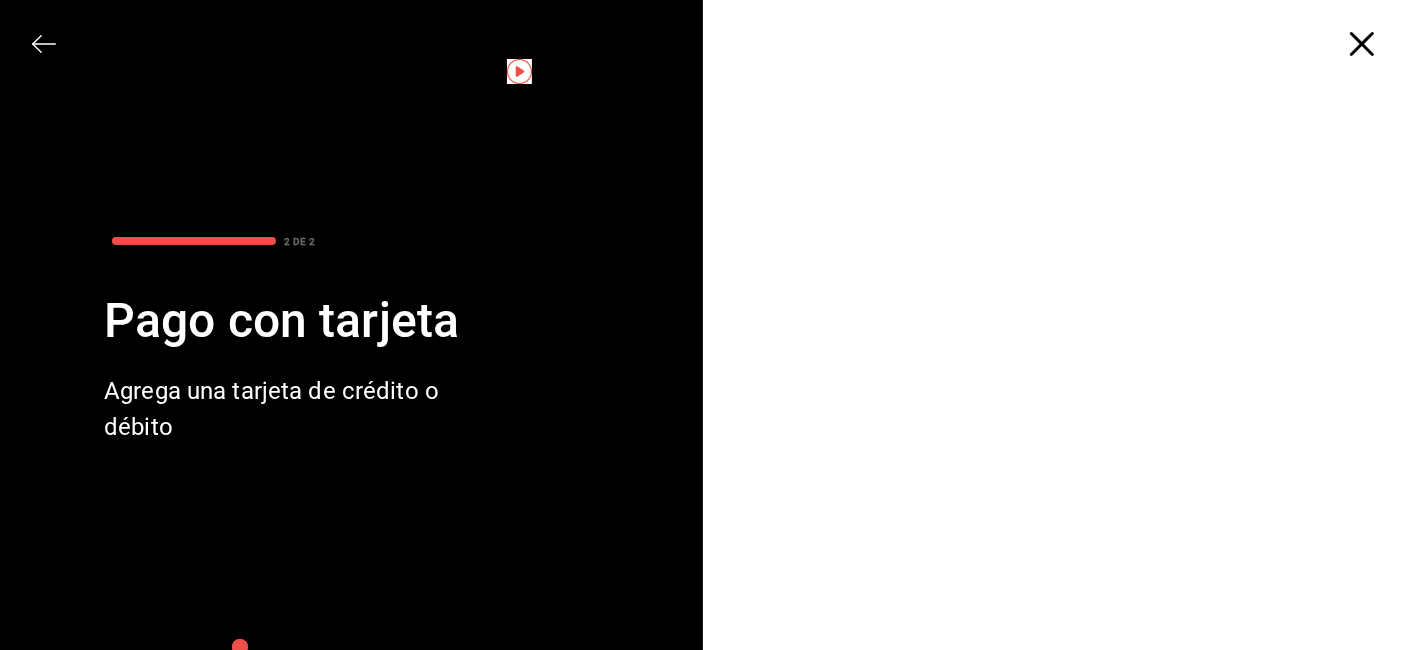 click at bounding box center (1070, 28) 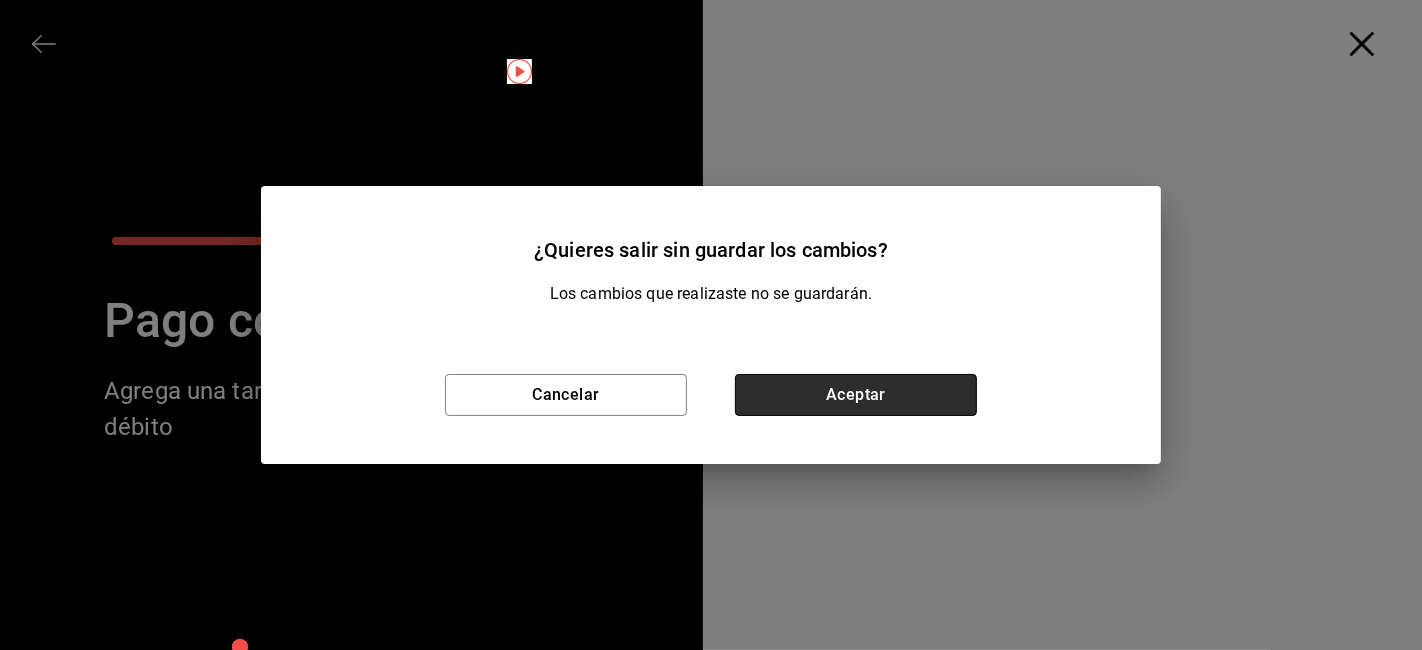 click on "Aceptar" at bounding box center [856, 395] 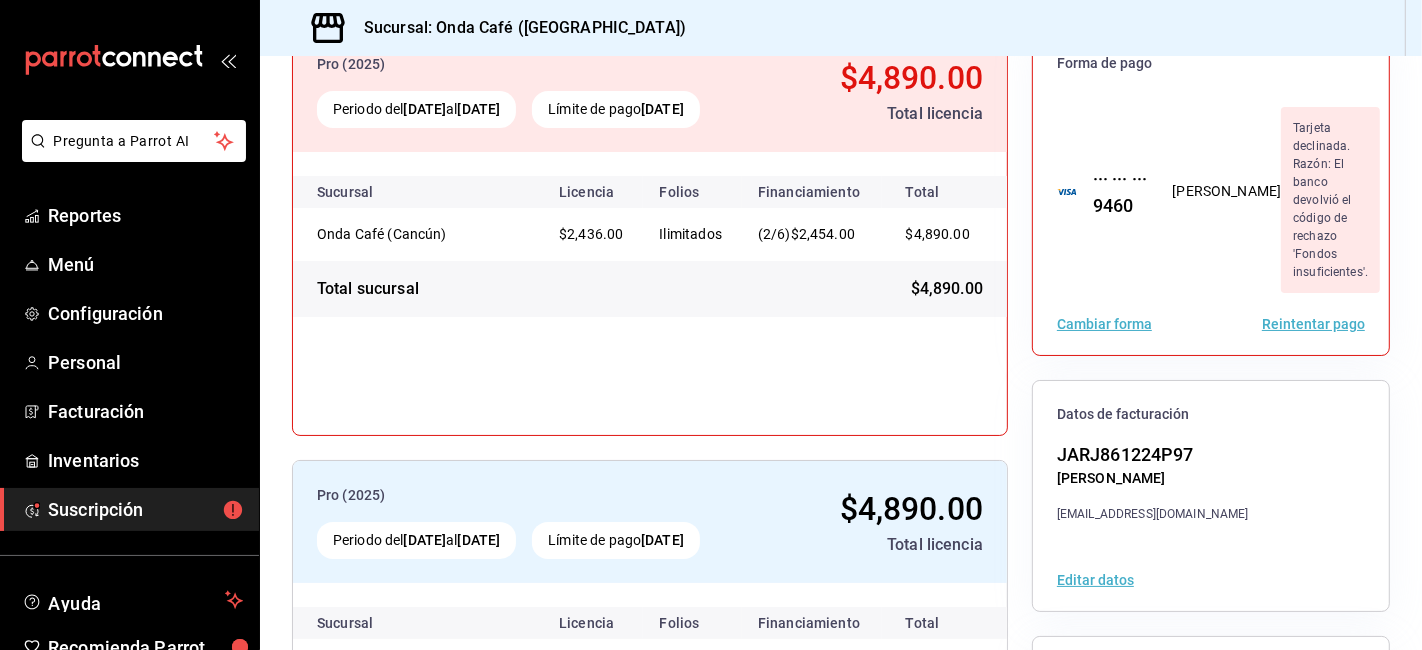 scroll, scrollTop: 111, scrollLeft: 0, axis: vertical 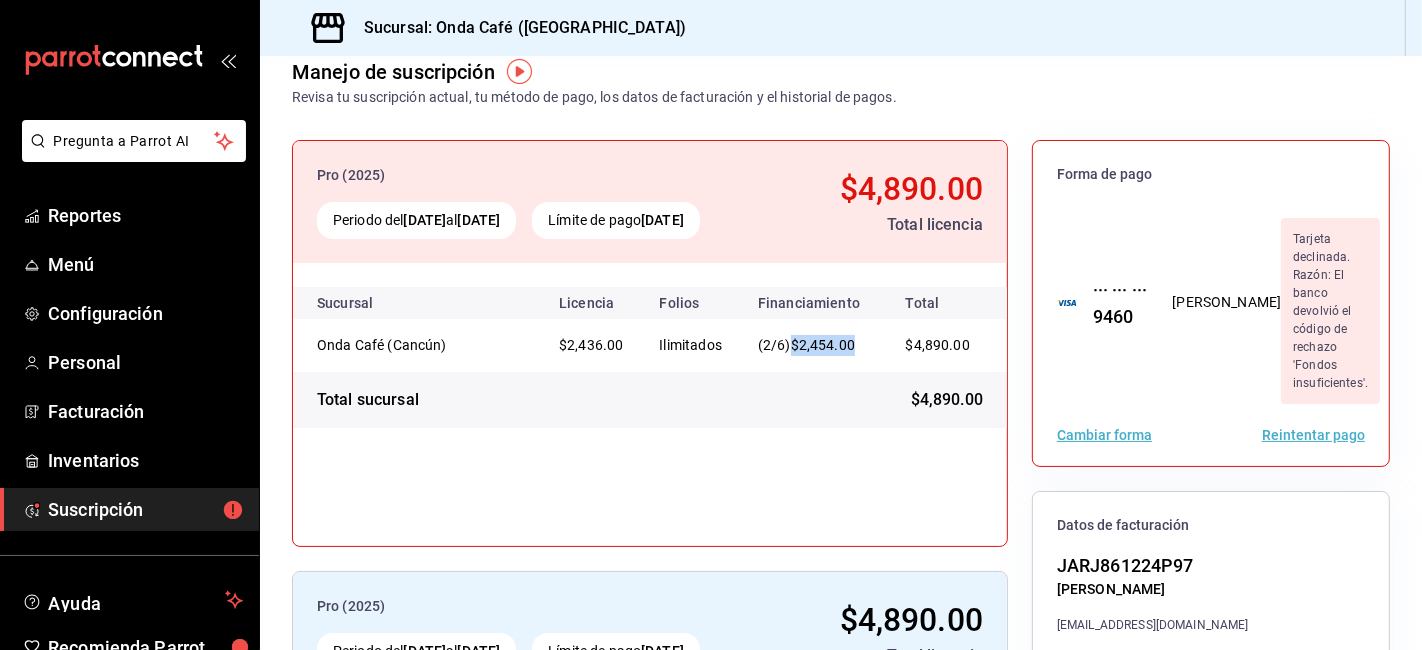 drag, startPoint x: 794, startPoint y: 374, endPoint x: 855, endPoint y: 362, distance: 62.169125 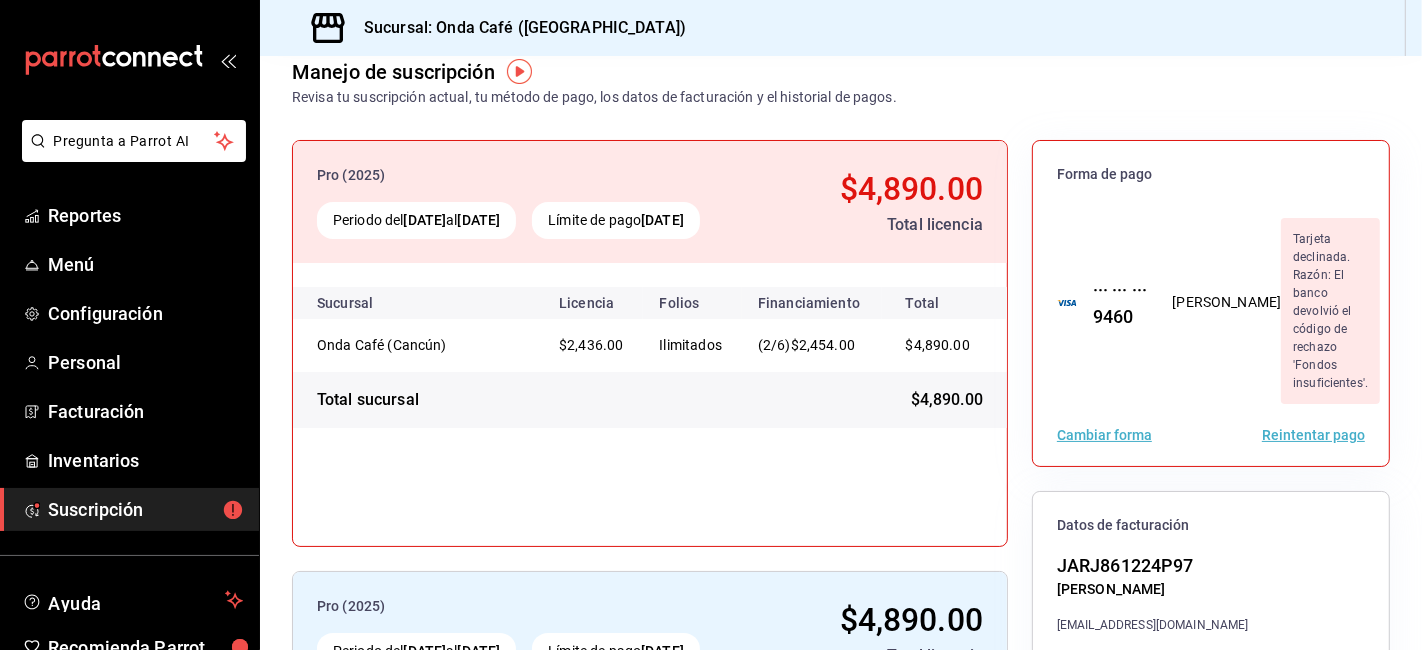 click on "Total sucursal $4,890.00" at bounding box center [650, 400] 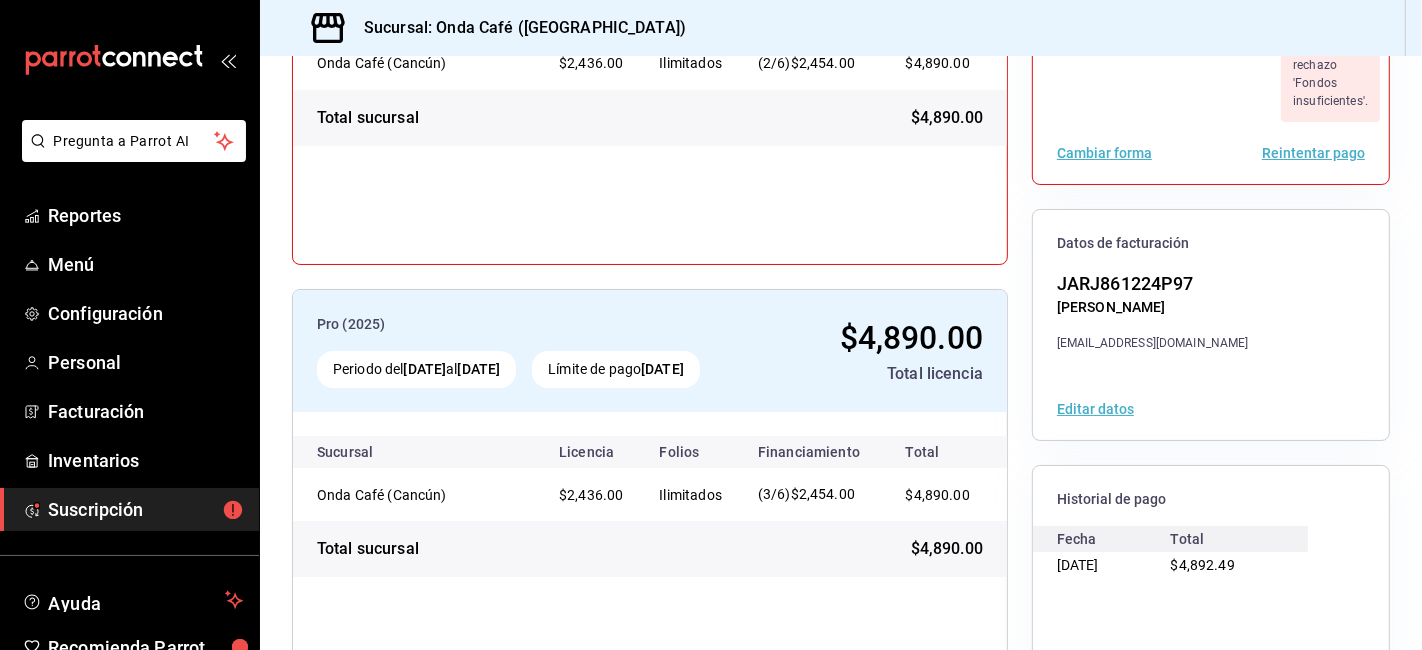 scroll, scrollTop: 397, scrollLeft: 0, axis: vertical 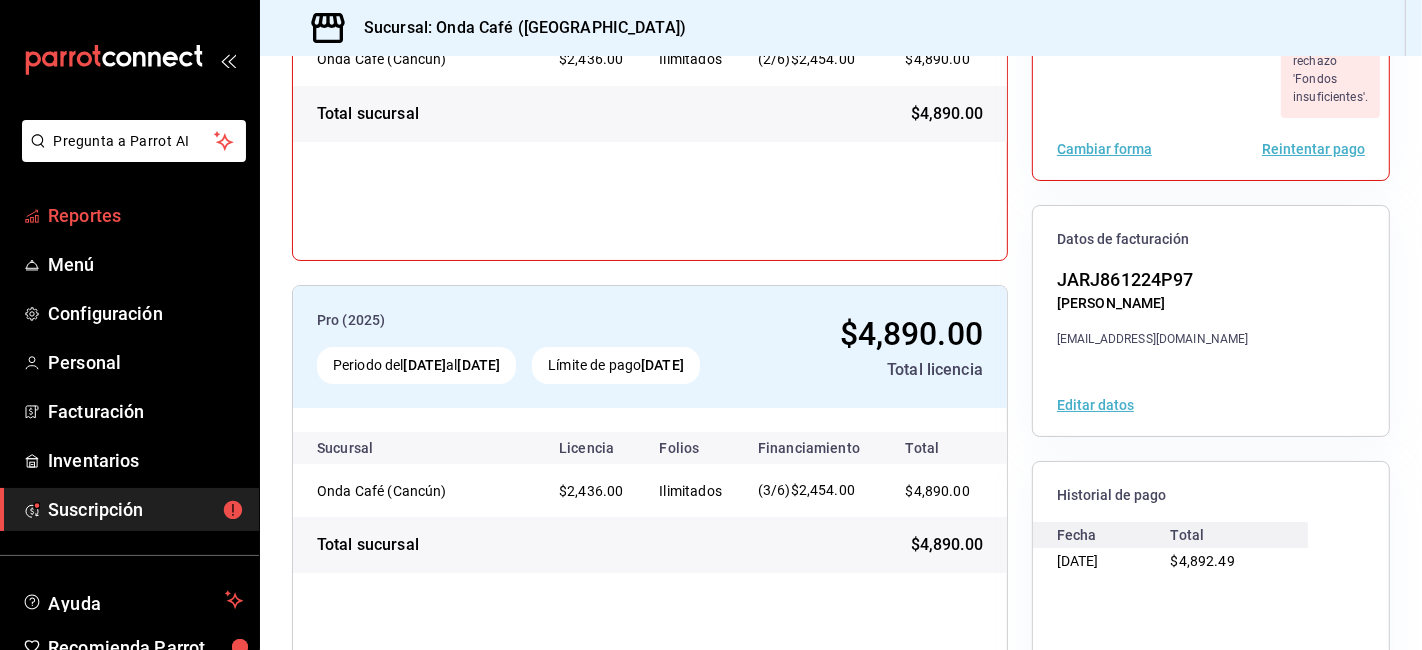 click on "Reportes" at bounding box center (145, 215) 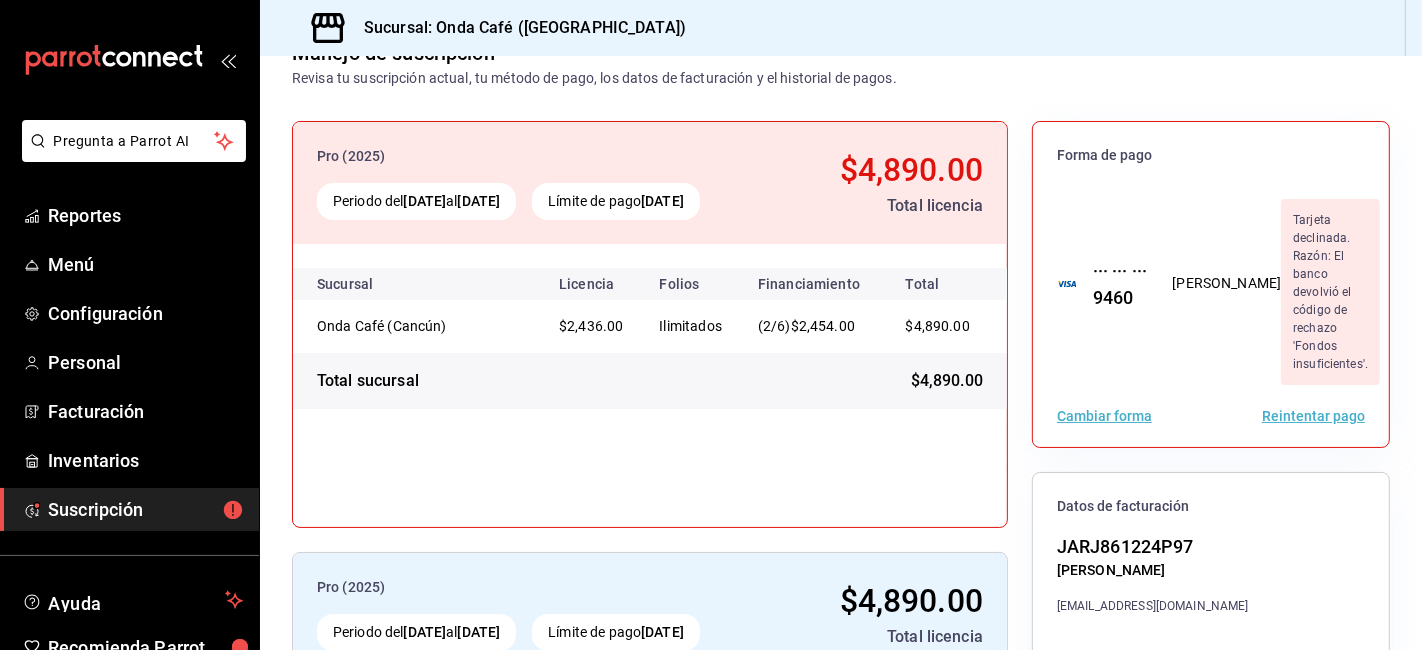 scroll, scrollTop: 175, scrollLeft: 0, axis: vertical 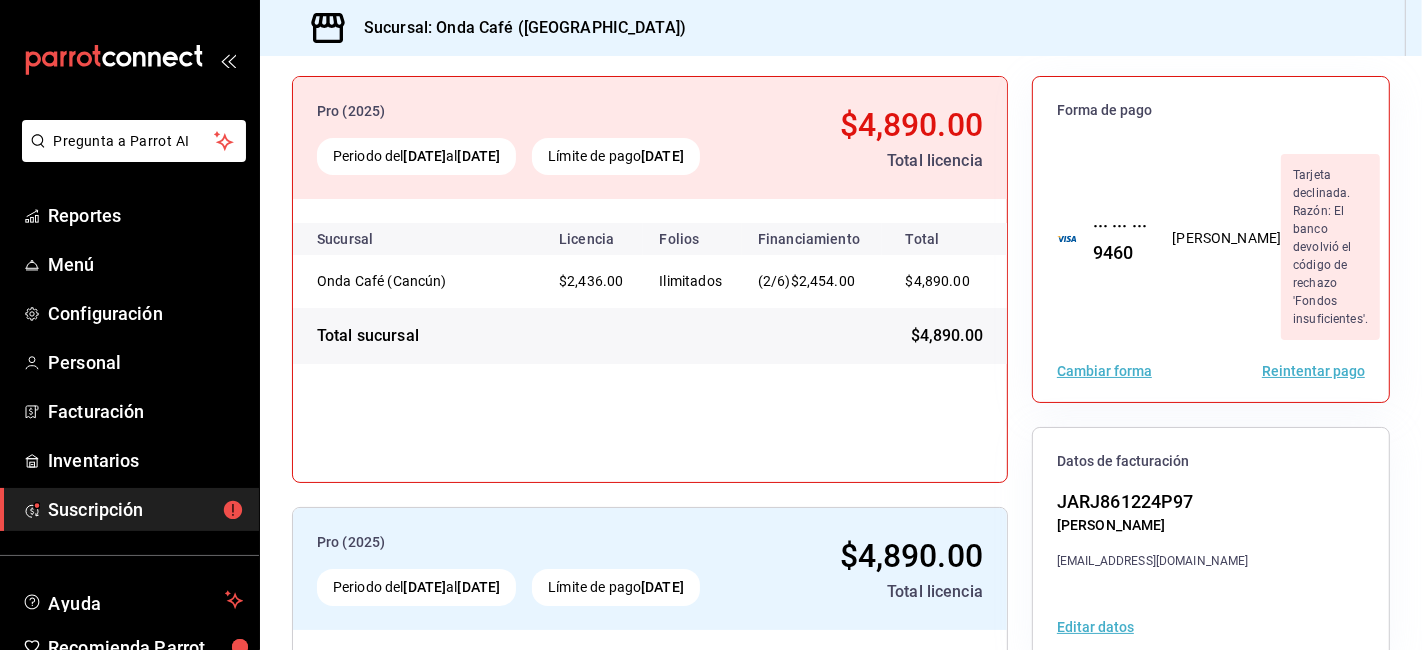 click on "Reintentar pago" at bounding box center [1313, 371] 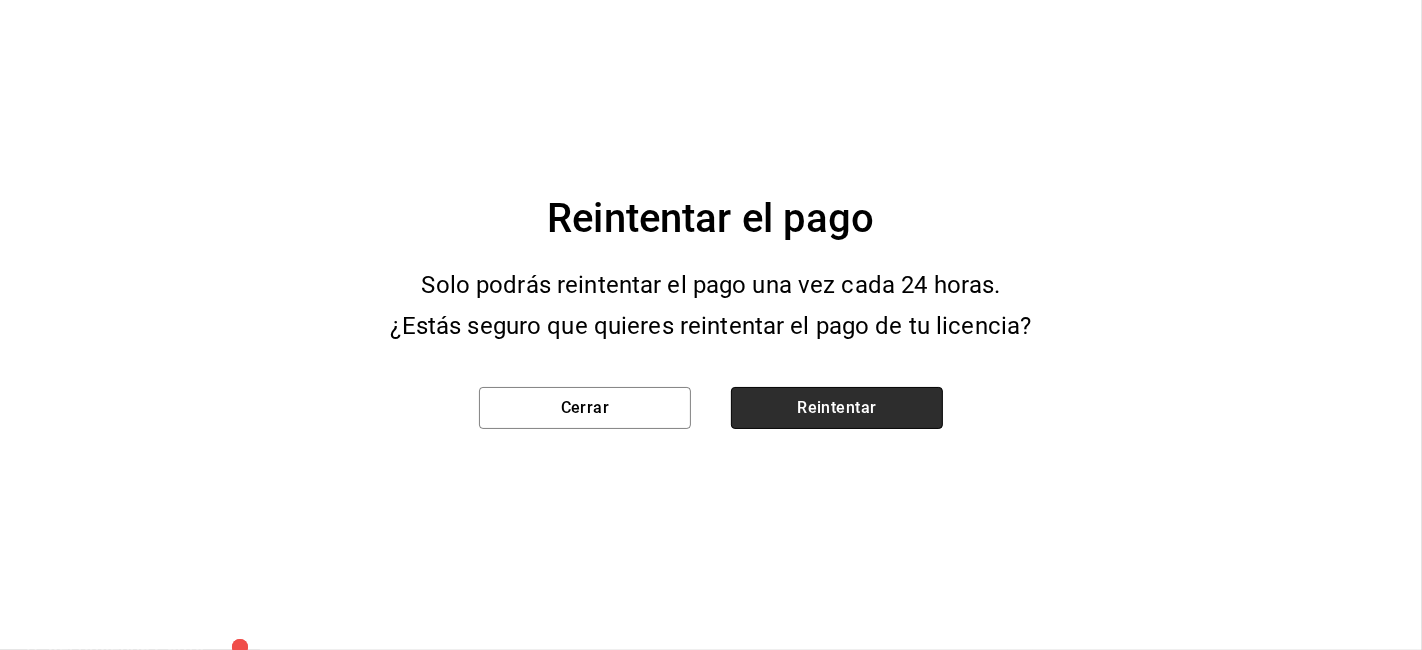 click on "Reintentar" at bounding box center [837, 408] 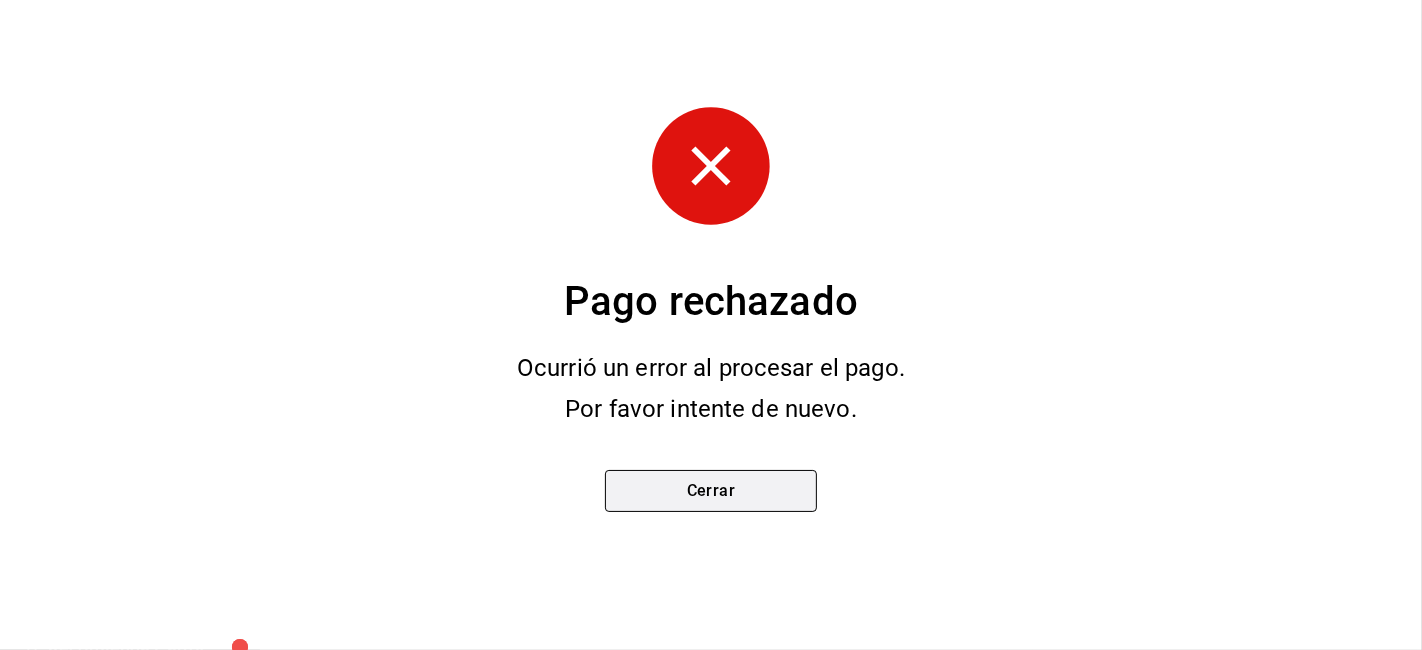 click on "Cerrar" at bounding box center [711, 491] 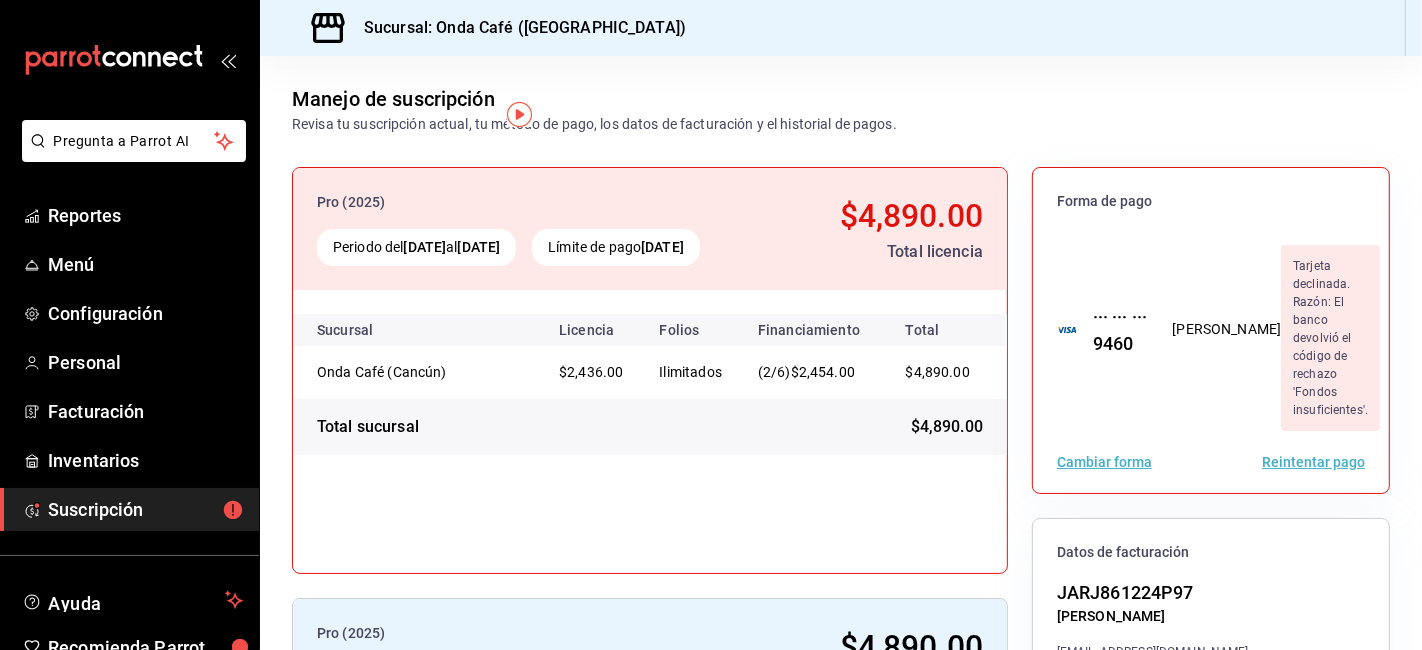 scroll, scrollTop: 64, scrollLeft: 0, axis: vertical 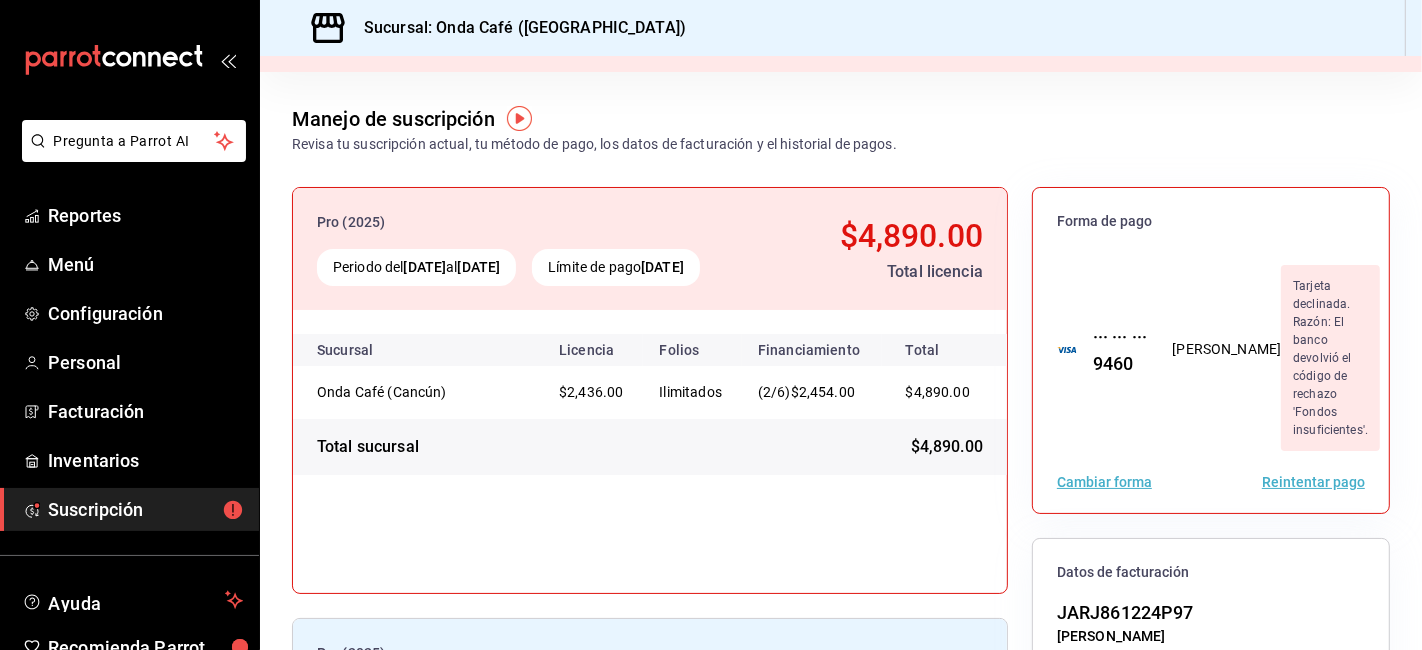 click on "Cambiar forma" at bounding box center (1104, 482) 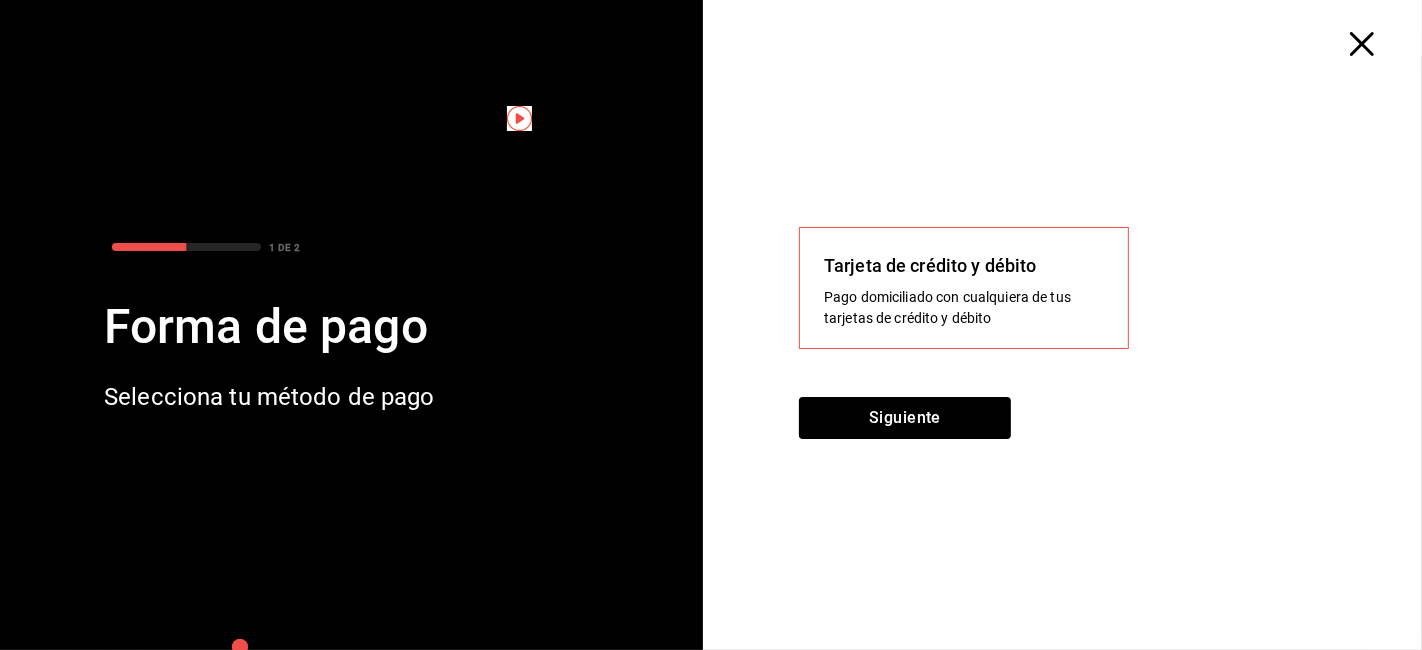 click on "Pago domiciliado con cualquiera de tus tarjetas de crédito y débito" at bounding box center [964, 308] 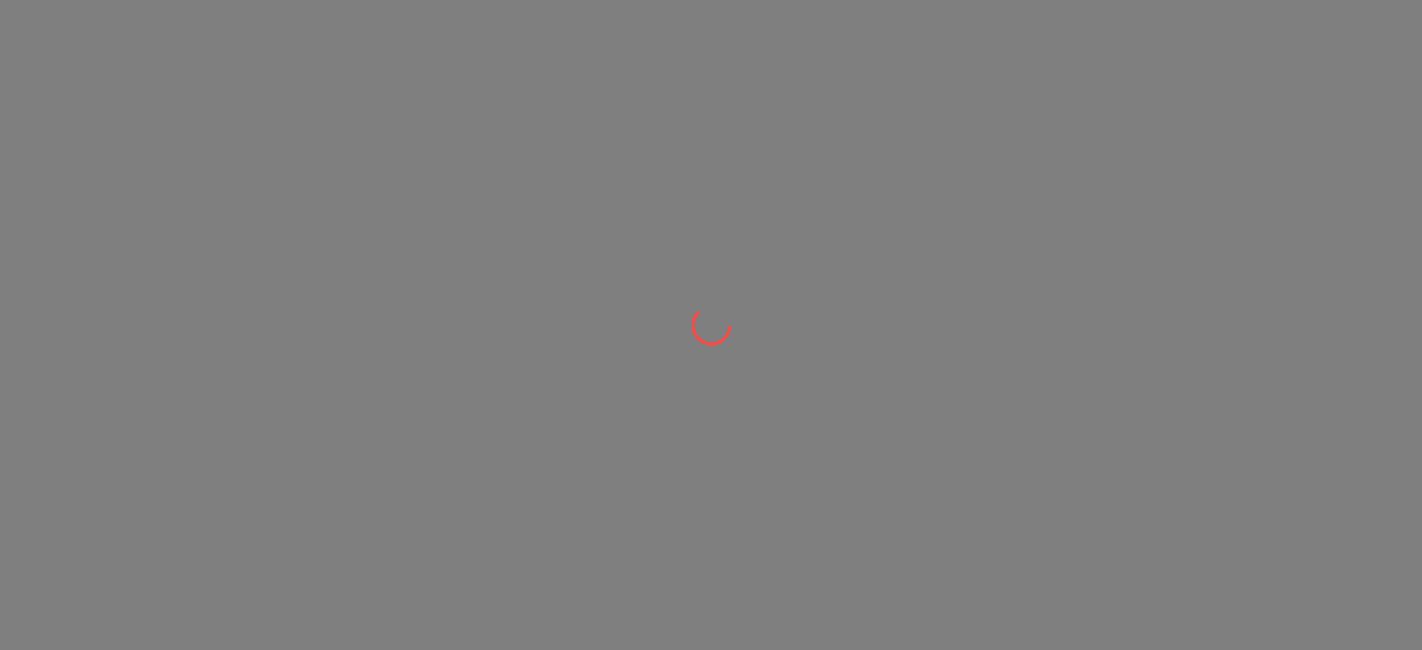 scroll, scrollTop: 0, scrollLeft: 0, axis: both 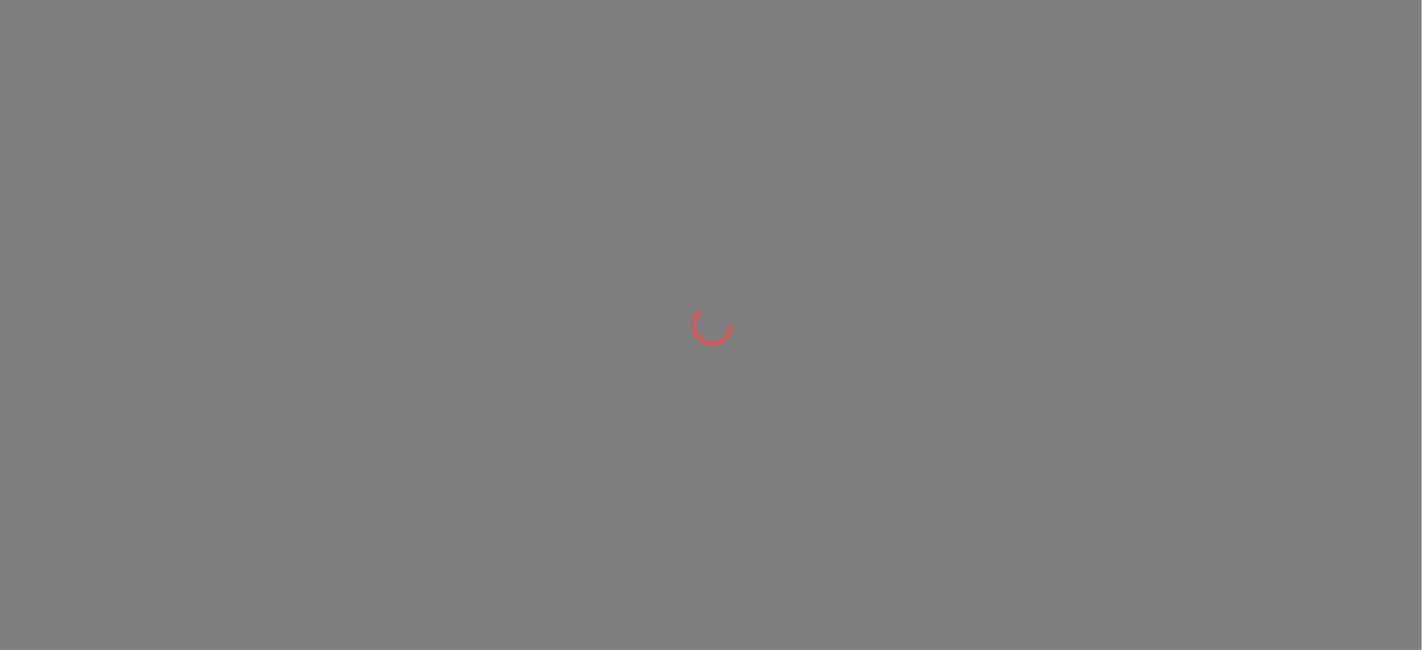 click at bounding box center (711, 0) 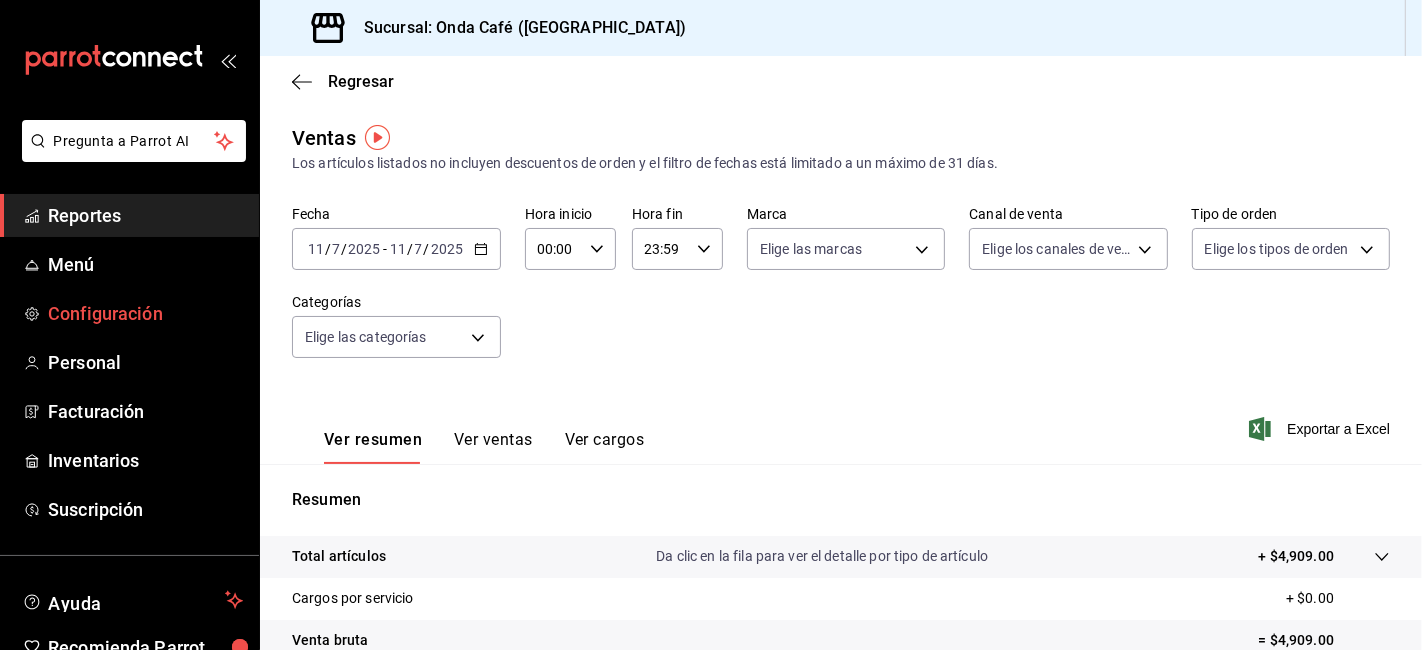 scroll, scrollTop: 0, scrollLeft: 0, axis: both 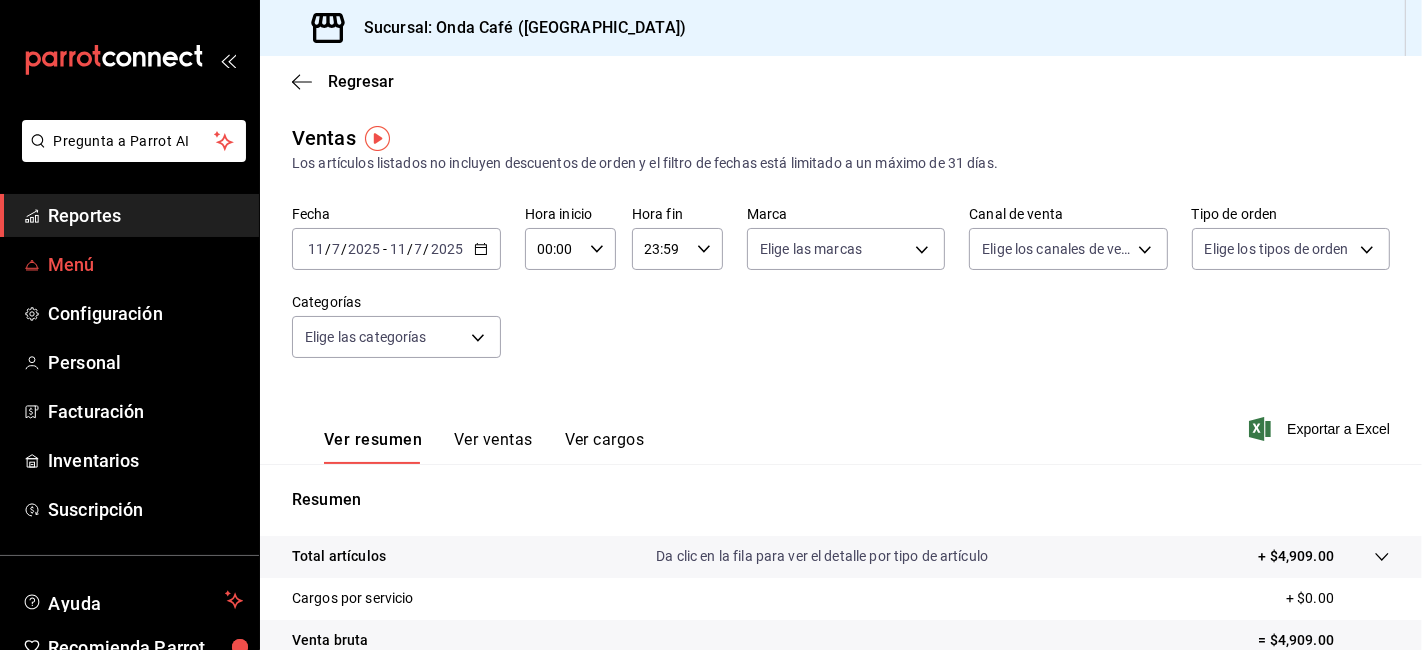 click on "Menú" at bounding box center [145, 264] 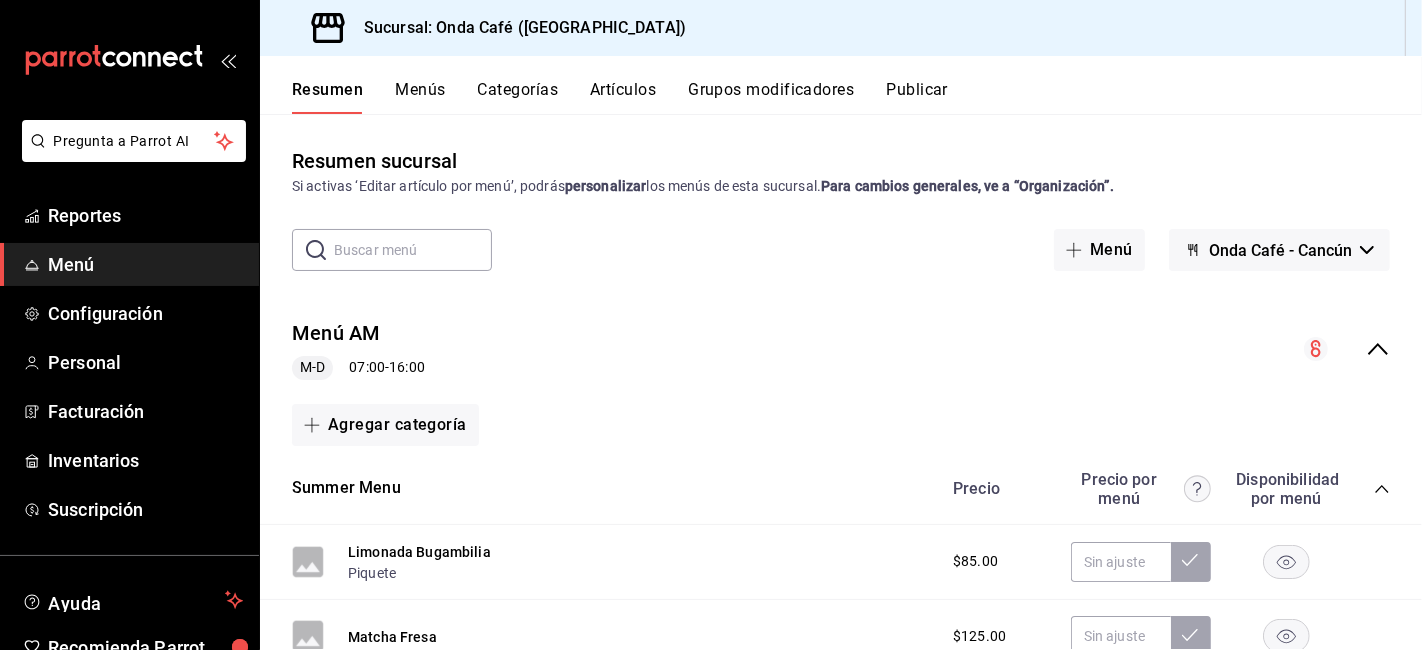 click at bounding box center (413, 250) 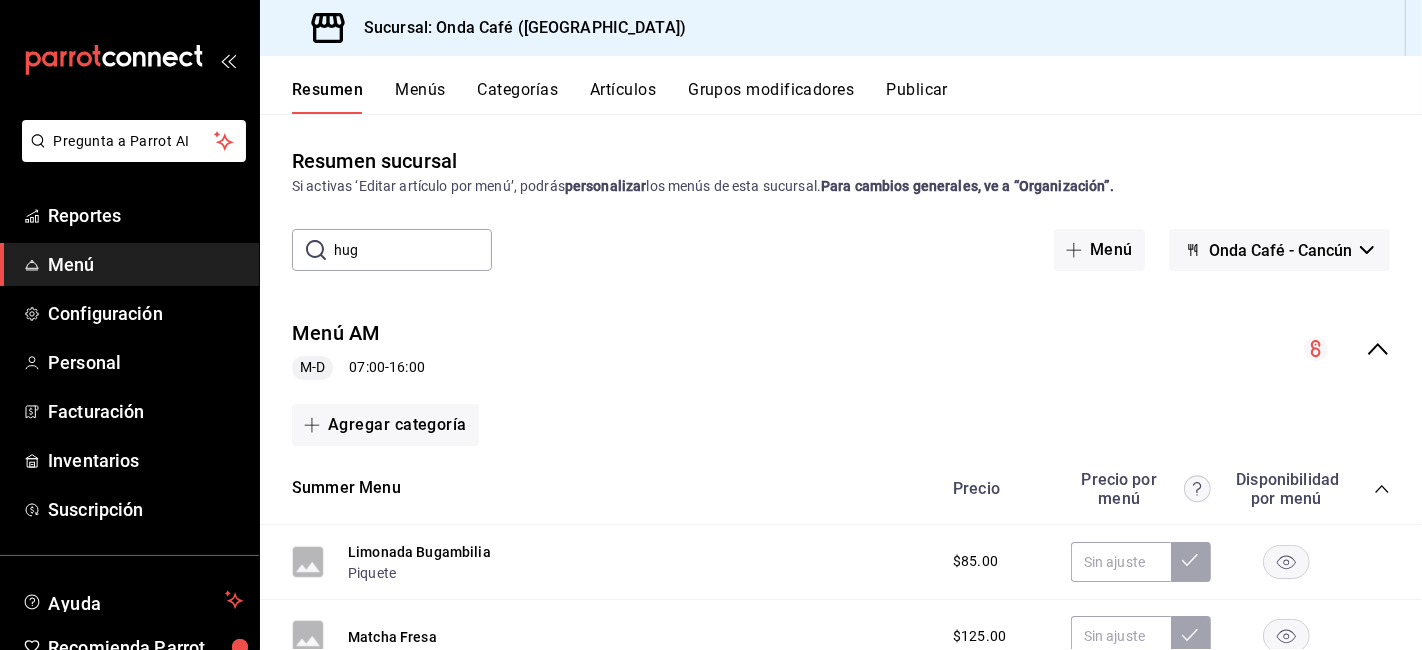 type on "hugo" 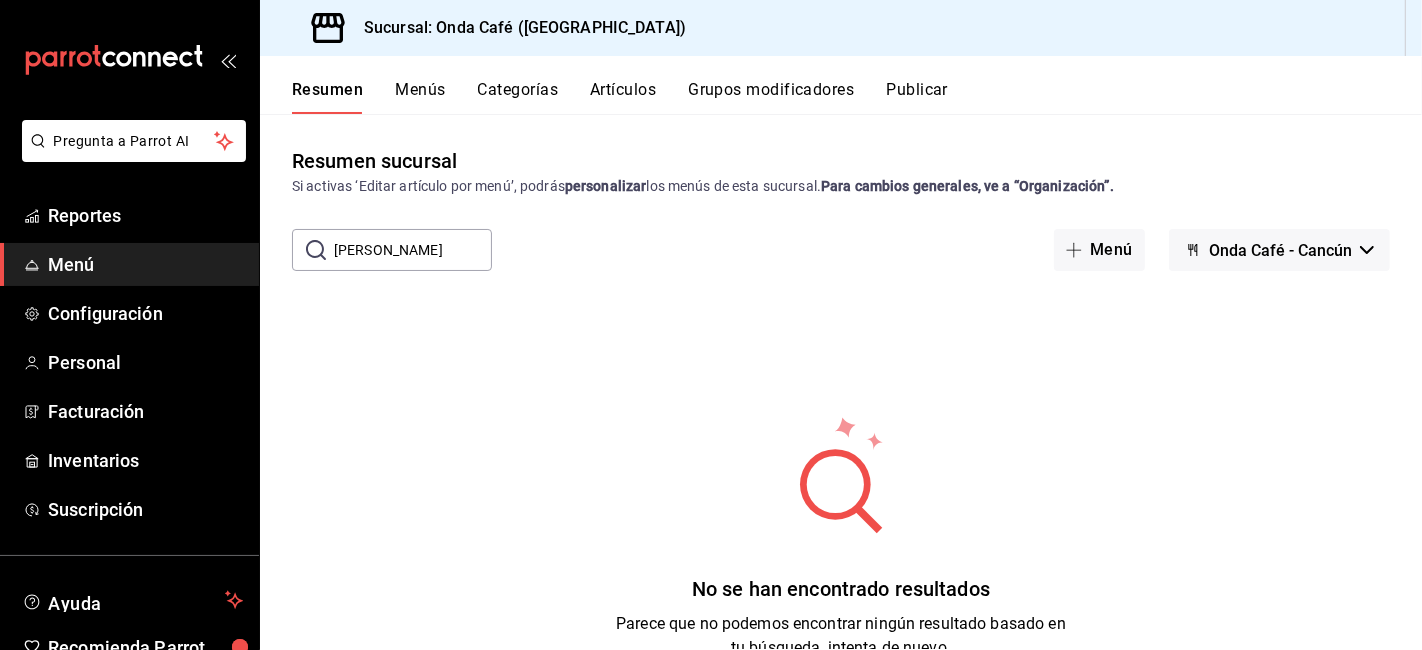 click on "hugo" at bounding box center (413, 250) 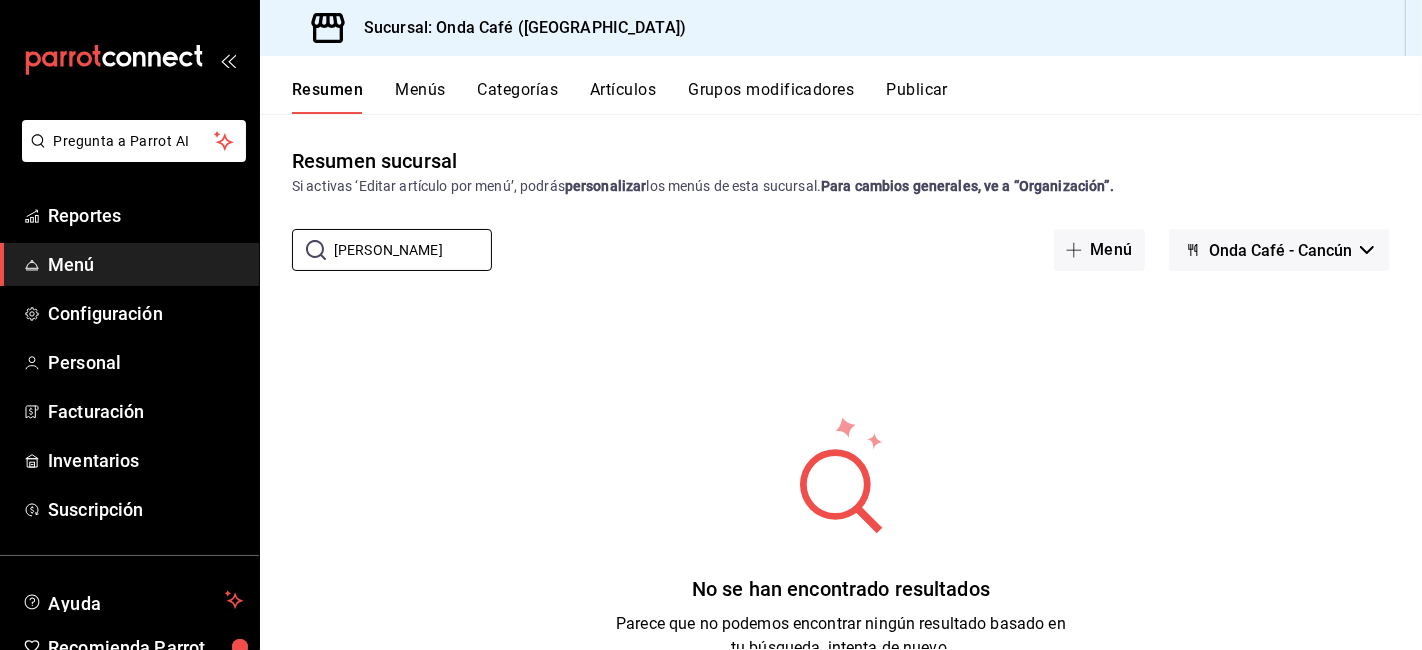 type 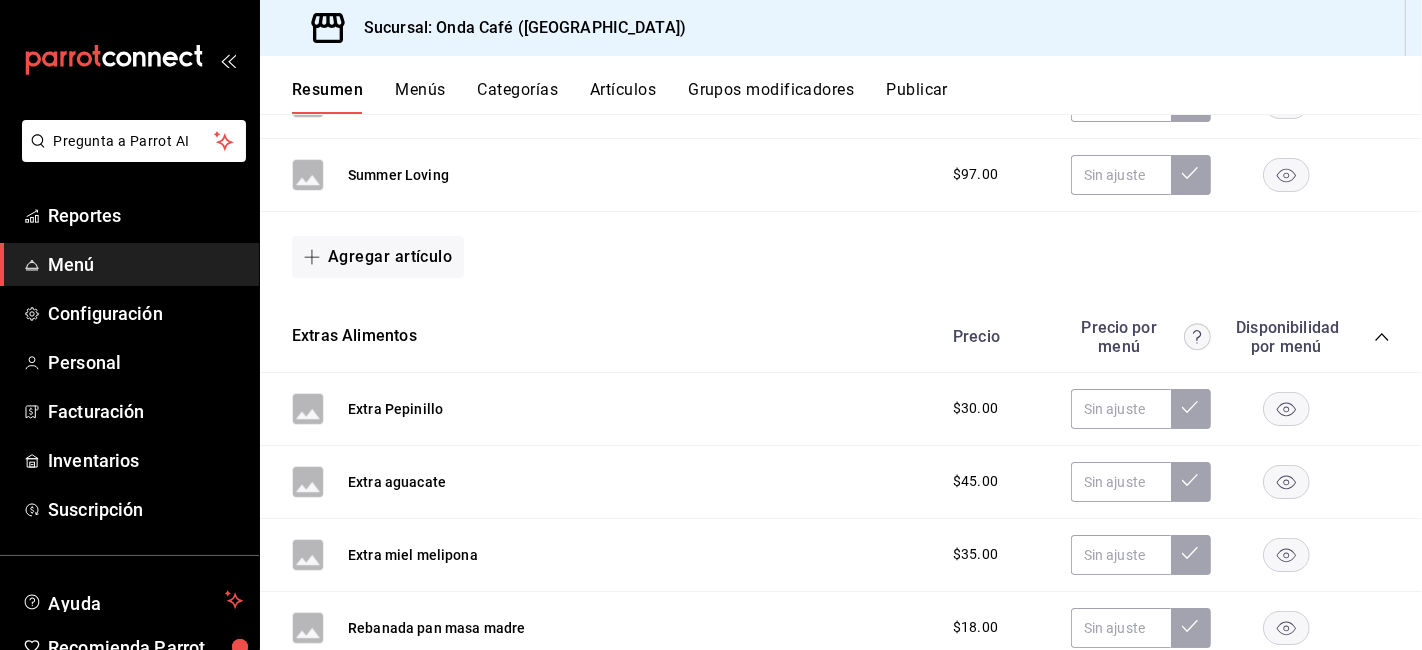 scroll, scrollTop: 777, scrollLeft: 0, axis: vertical 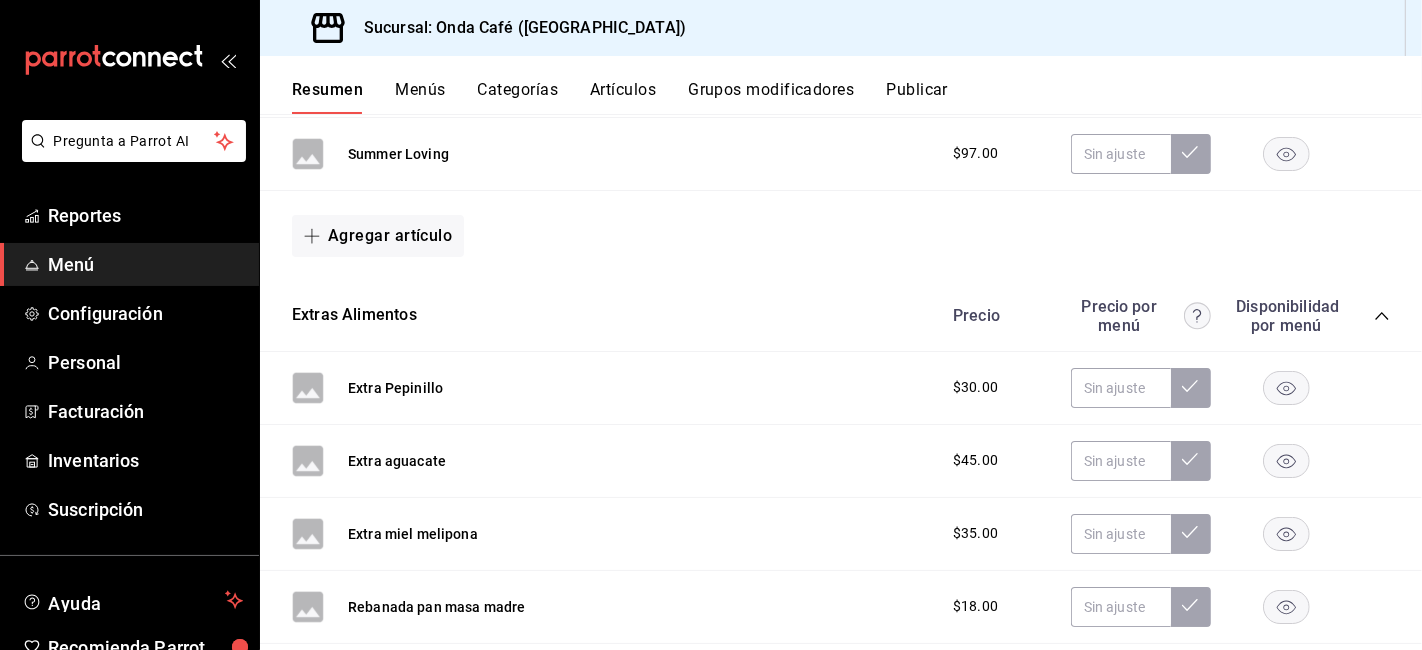 click on "Categorías" at bounding box center [518, 97] 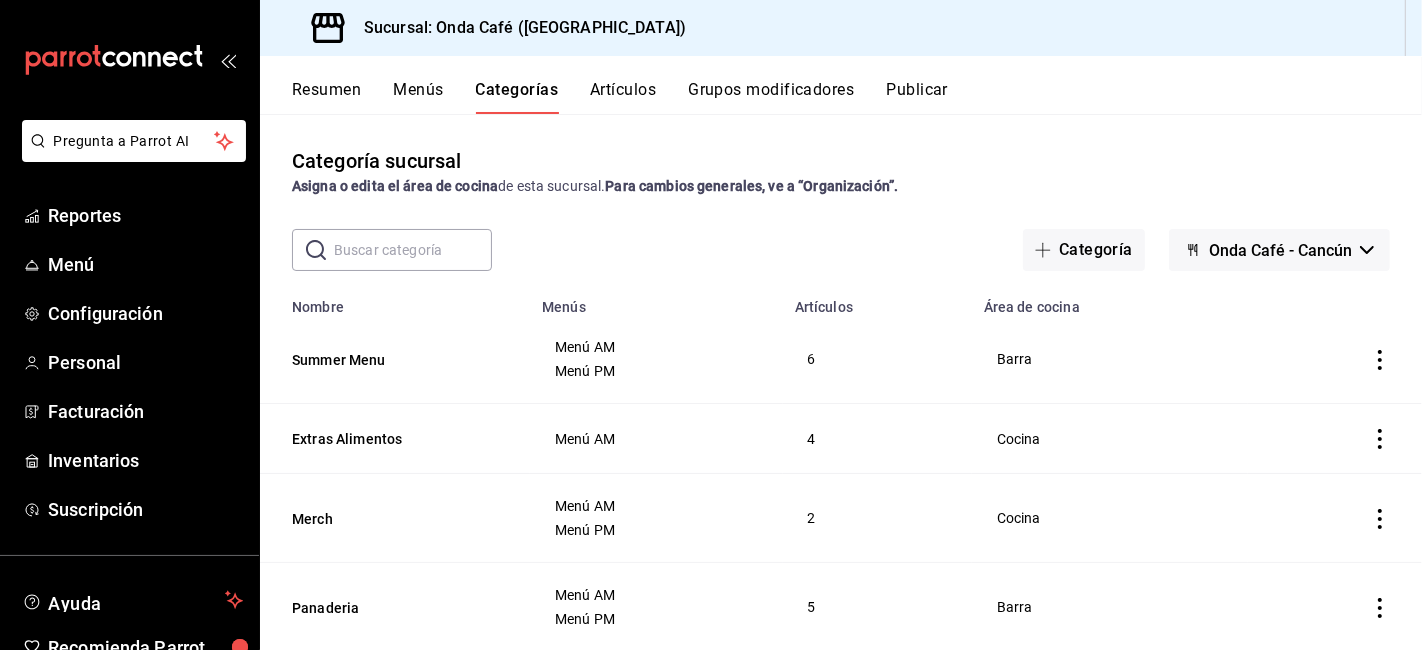 click on "Menú AM Menú PM" at bounding box center [656, 359] 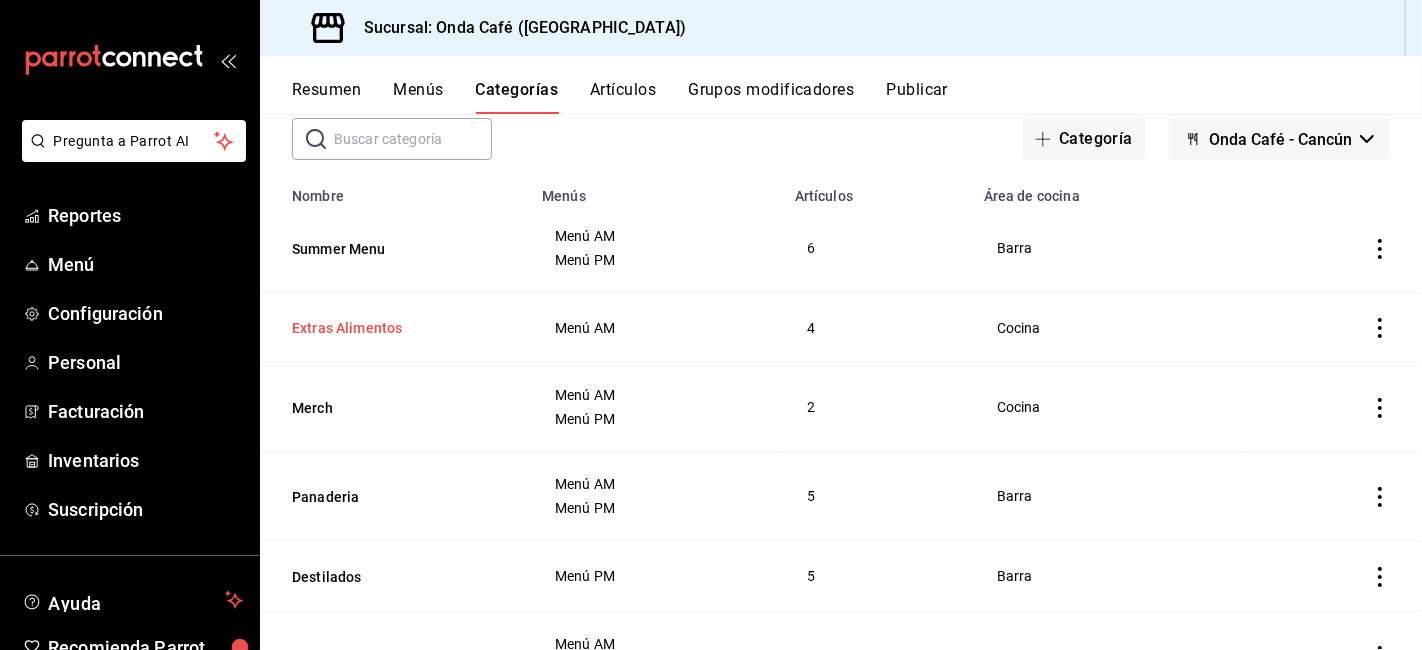 scroll, scrollTop: 333, scrollLeft: 0, axis: vertical 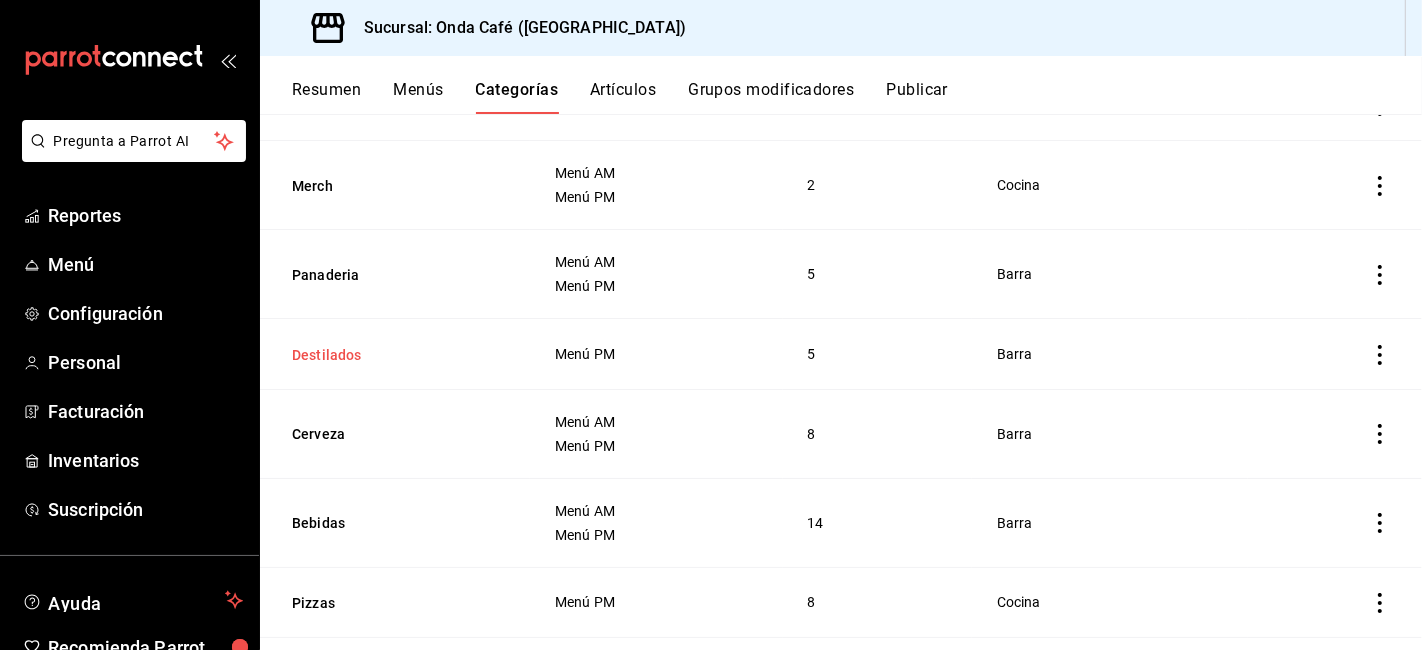 click on "Destilados" at bounding box center [392, 355] 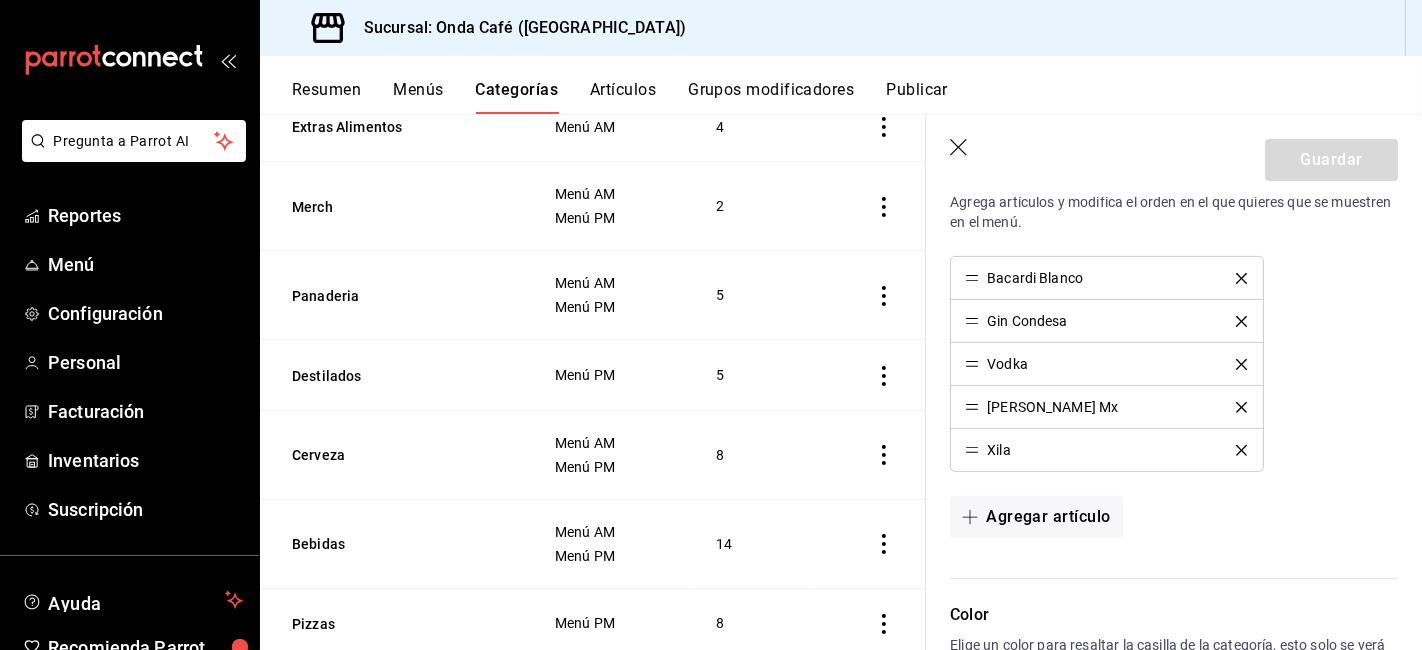 scroll, scrollTop: 555, scrollLeft: 0, axis: vertical 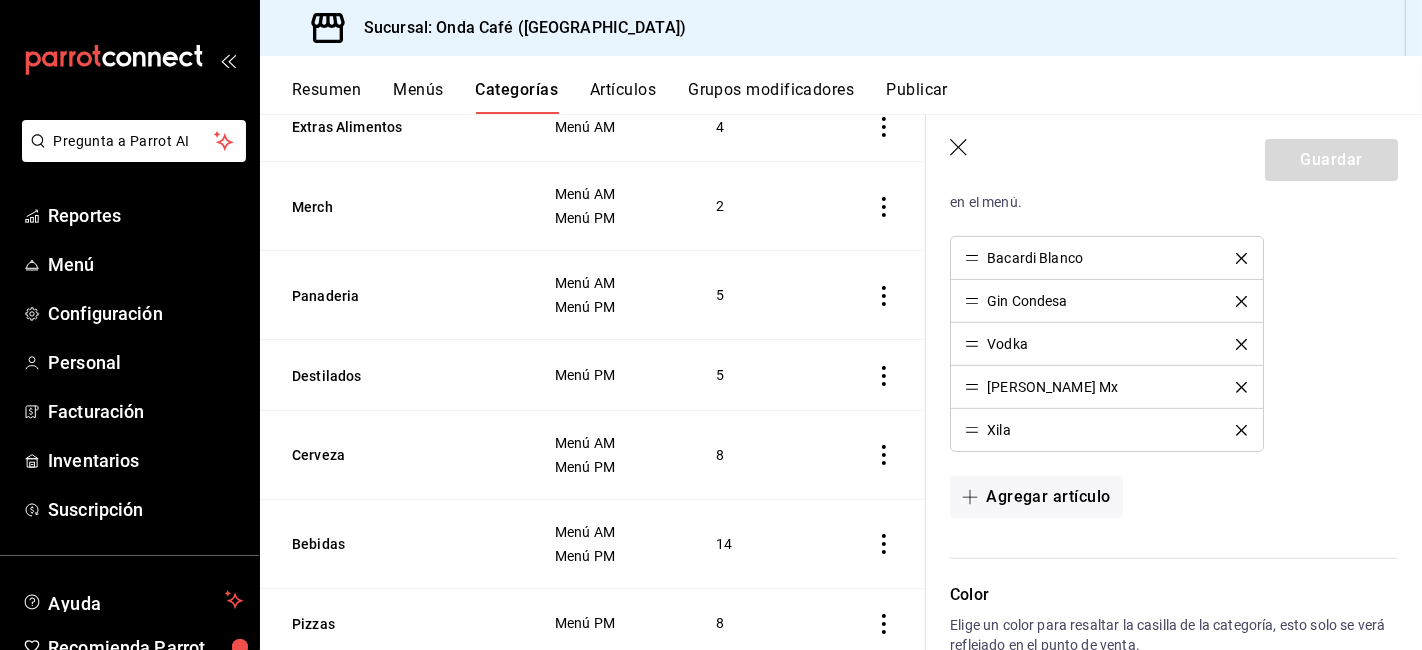 click 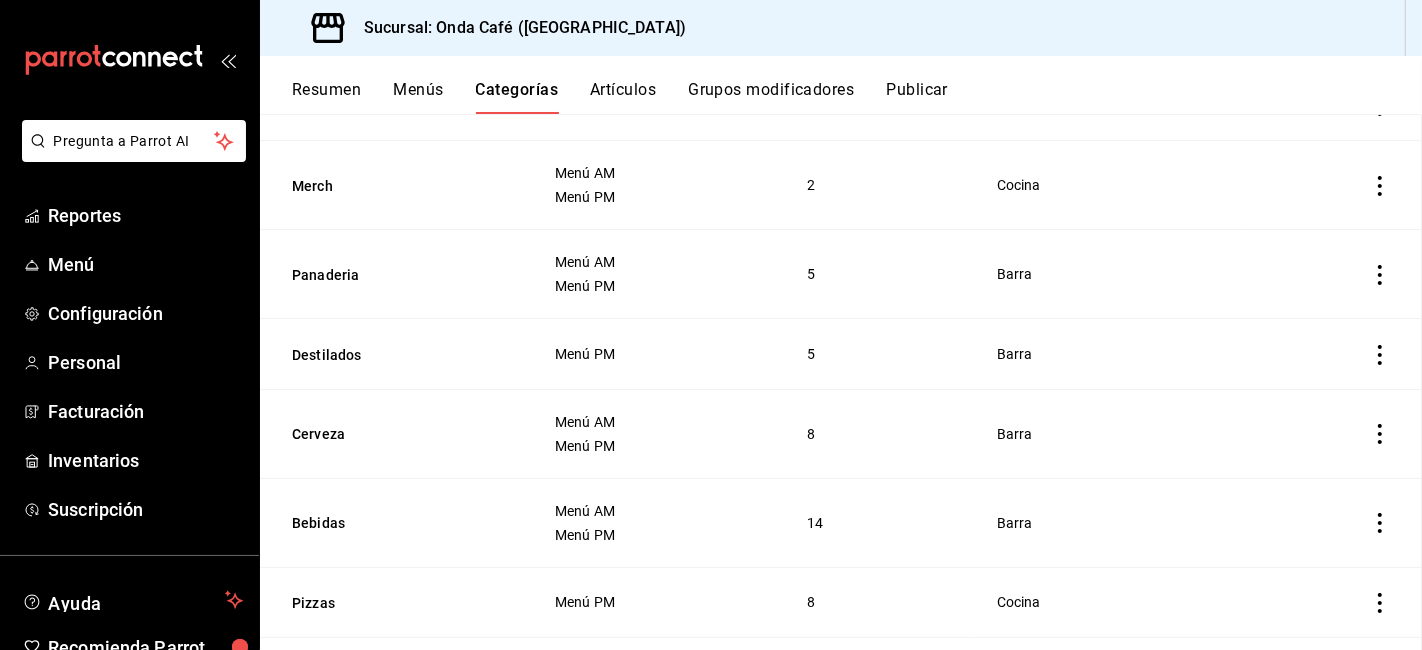 scroll, scrollTop: 382, scrollLeft: 0, axis: vertical 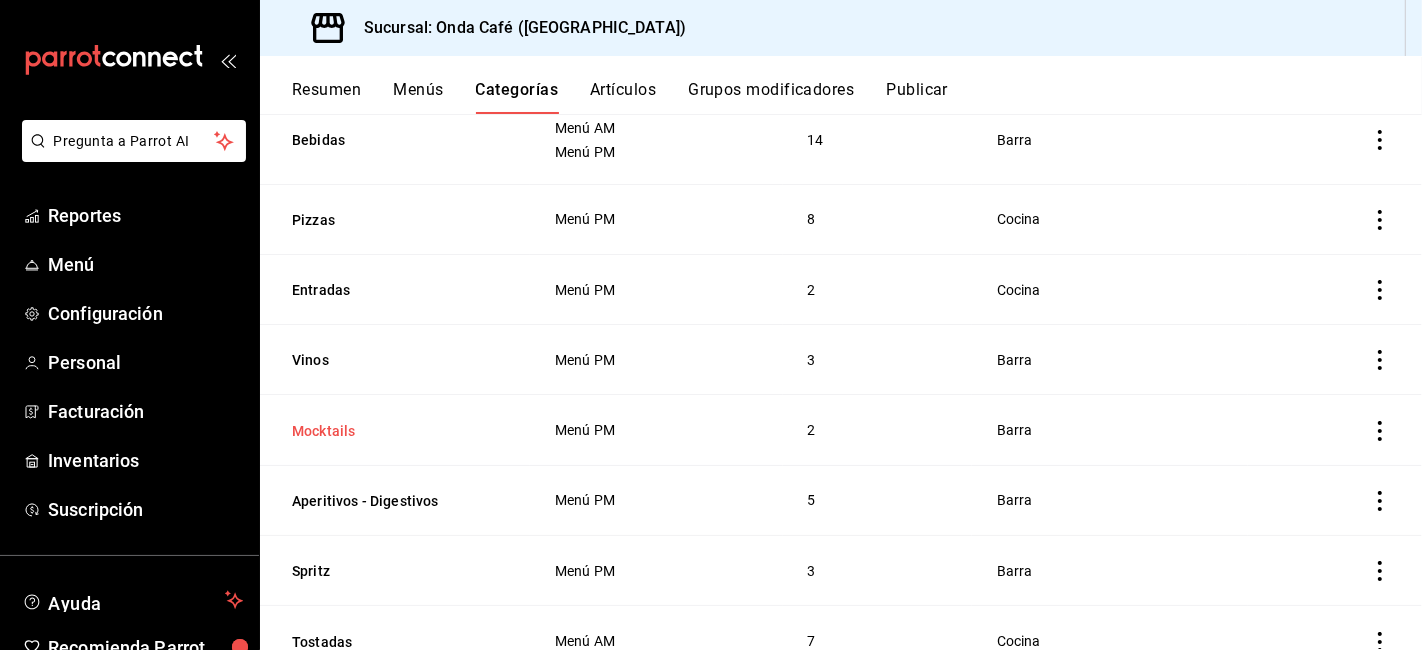 click on "Mocktails" at bounding box center [392, 431] 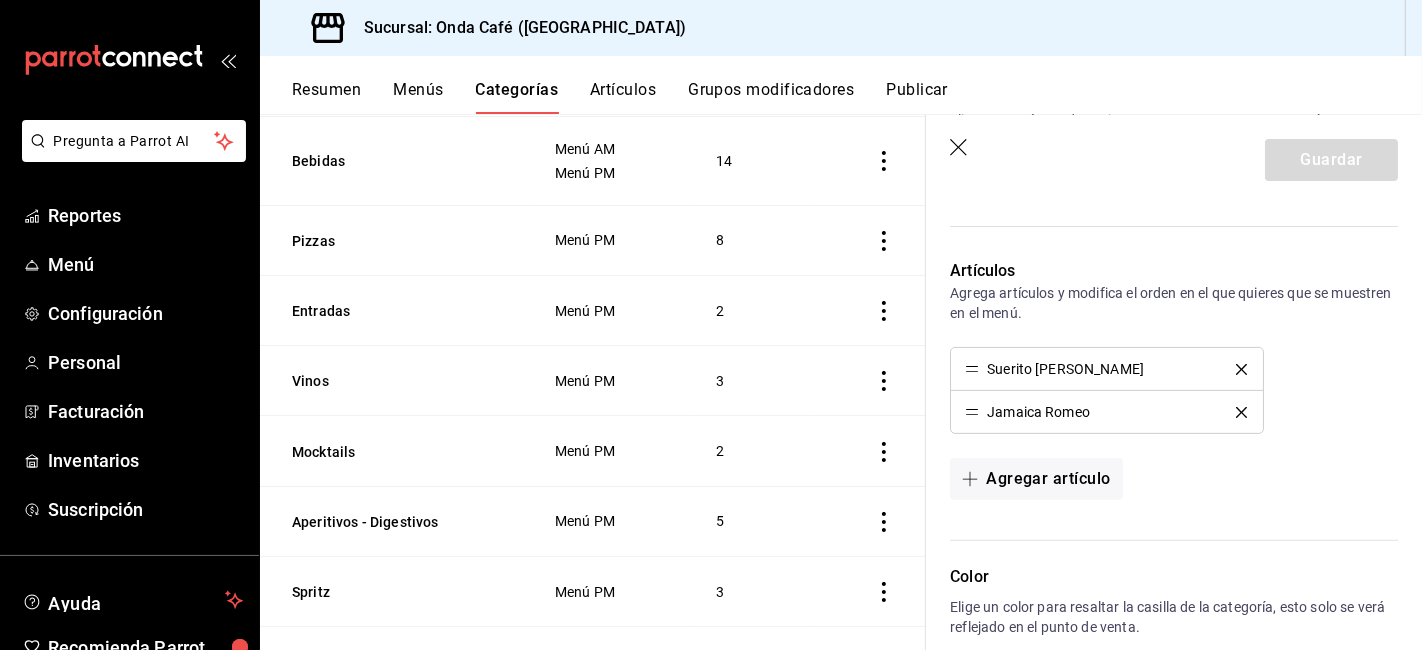 scroll, scrollTop: 555, scrollLeft: 0, axis: vertical 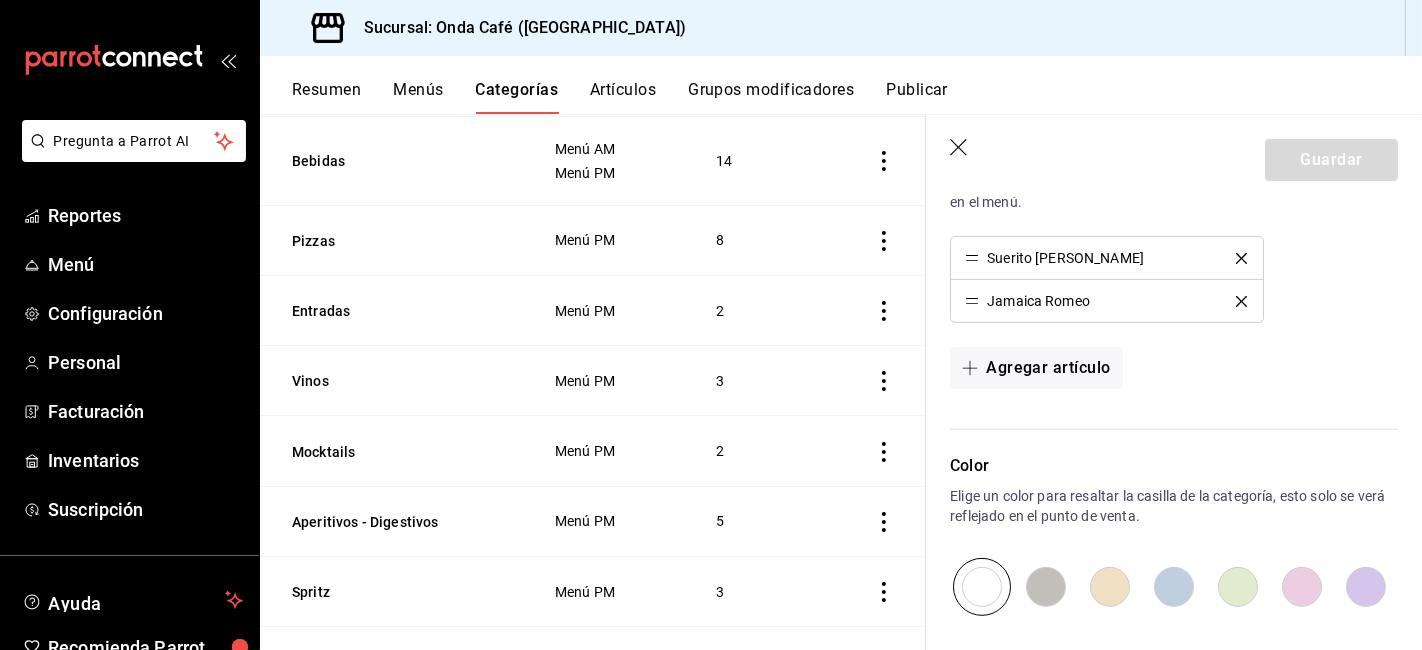 click on "Guardar" at bounding box center (1174, 156) 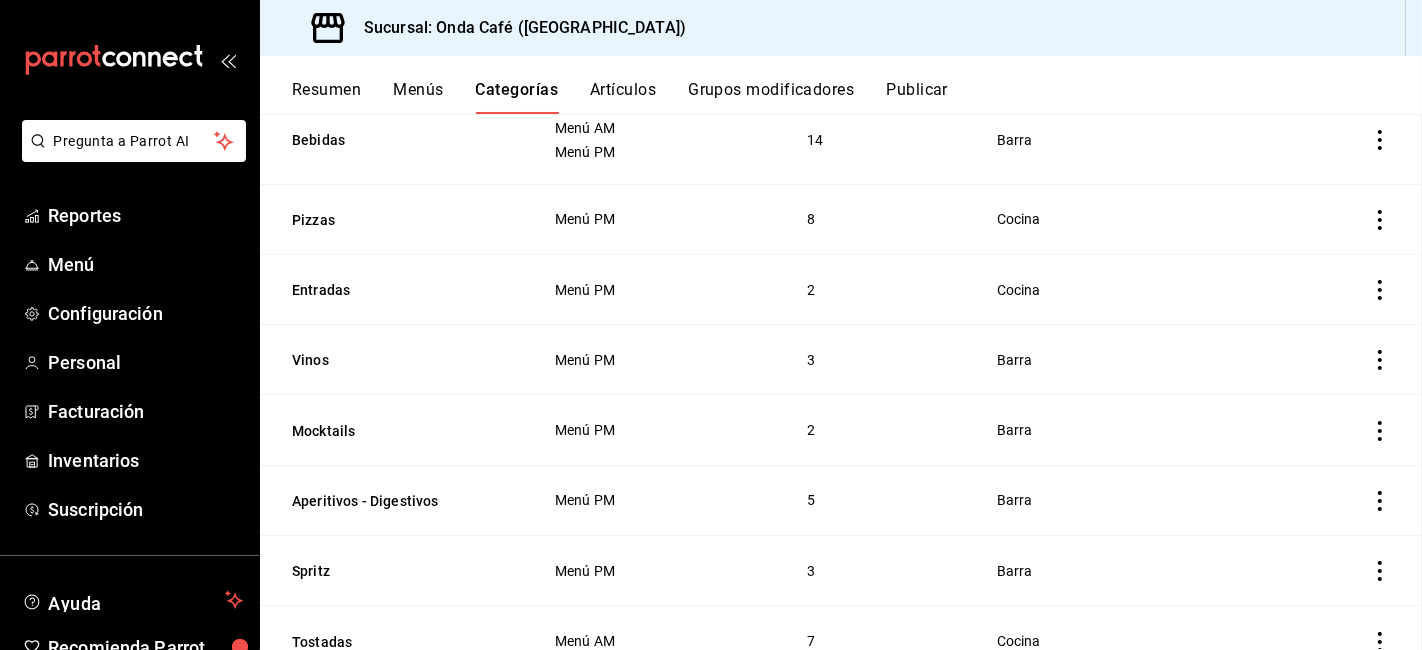 scroll, scrollTop: 835, scrollLeft: 0, axis: vertical 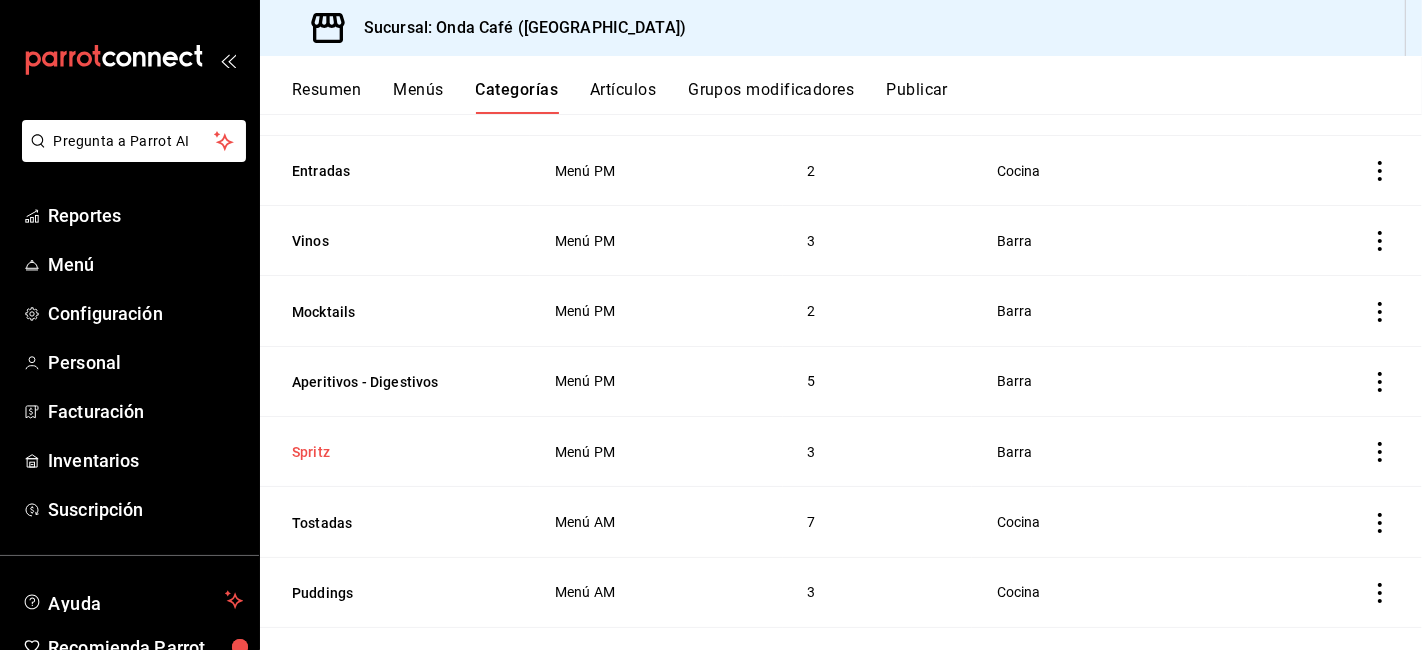 click on "Spritz" at bounding box center [392, 452] 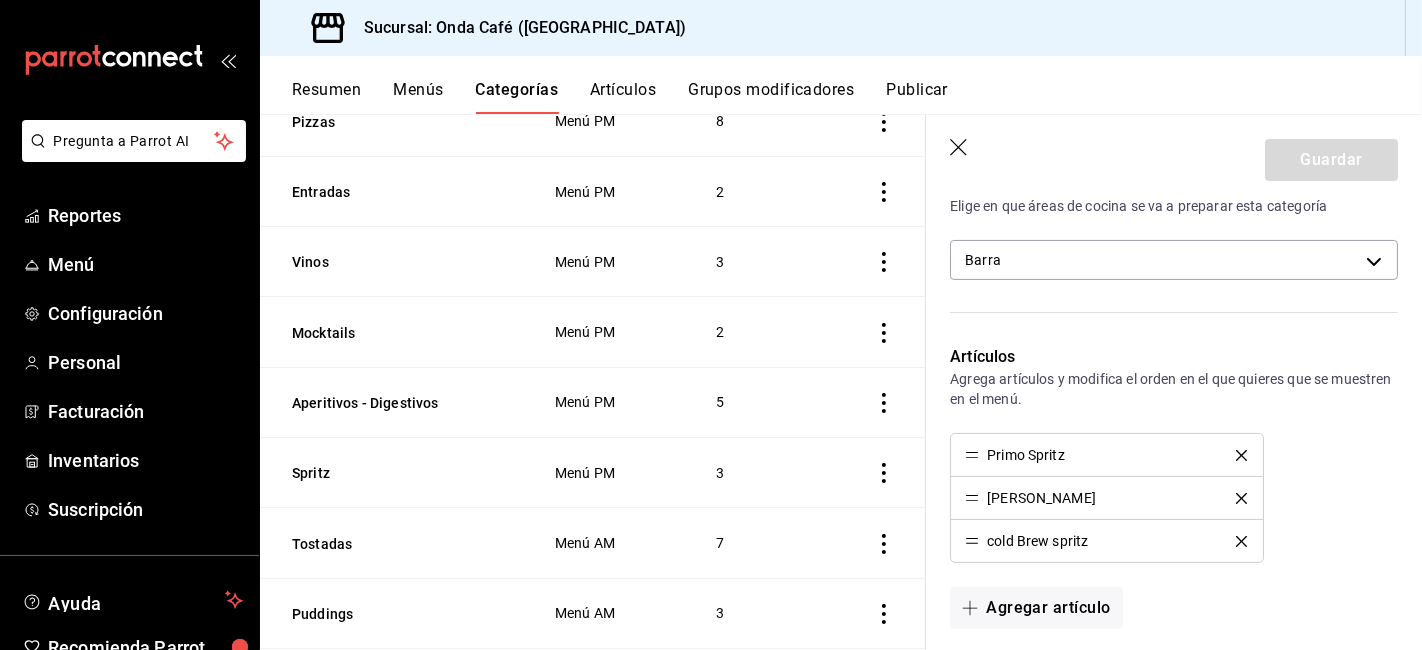 scroll, scrollTop: 444, scrollLeft: 0, axis: vertical 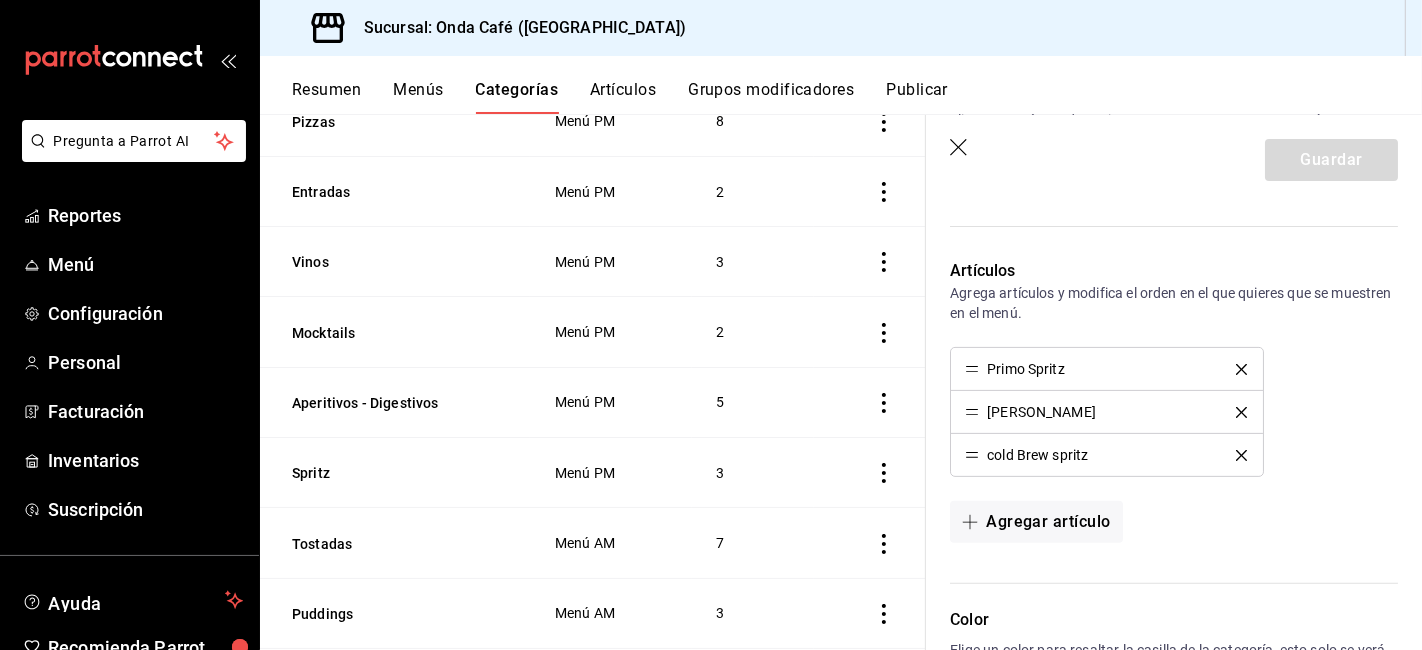 click on "Hugo Spritz" at bounding box center (1106, 412) 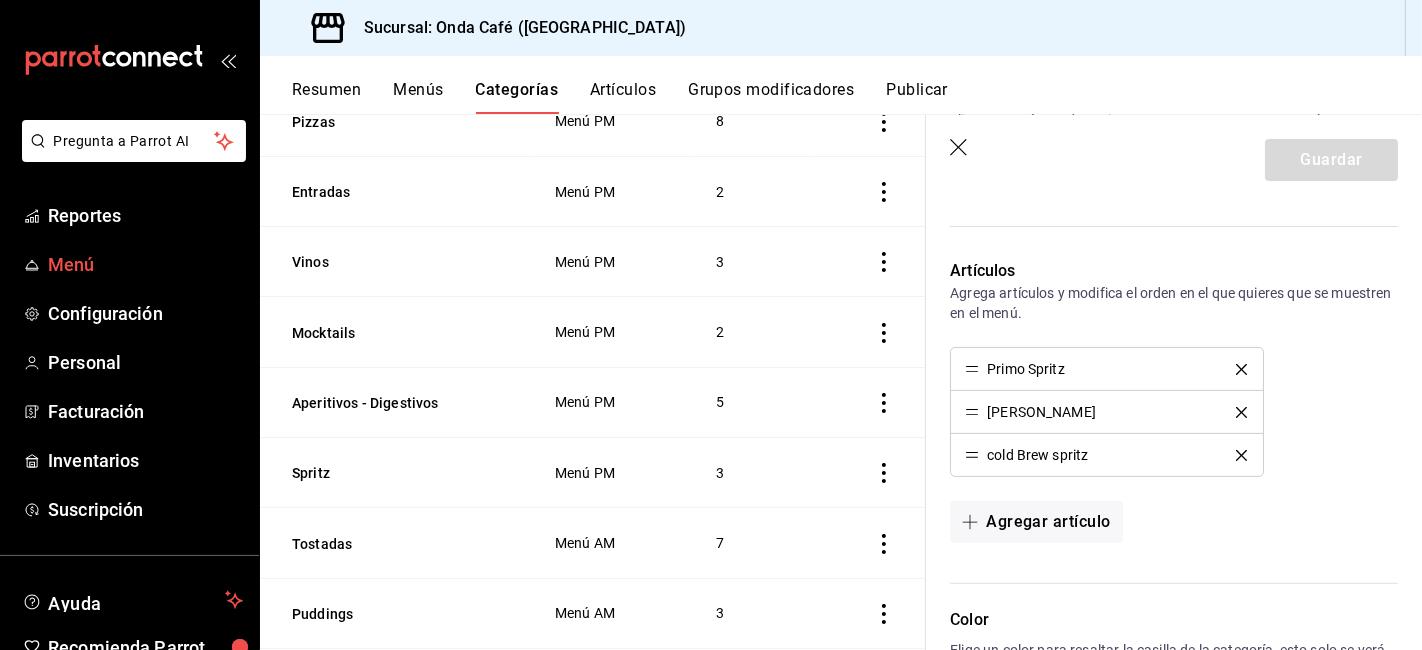 click on "Menú" at bounding box center [145, 264] 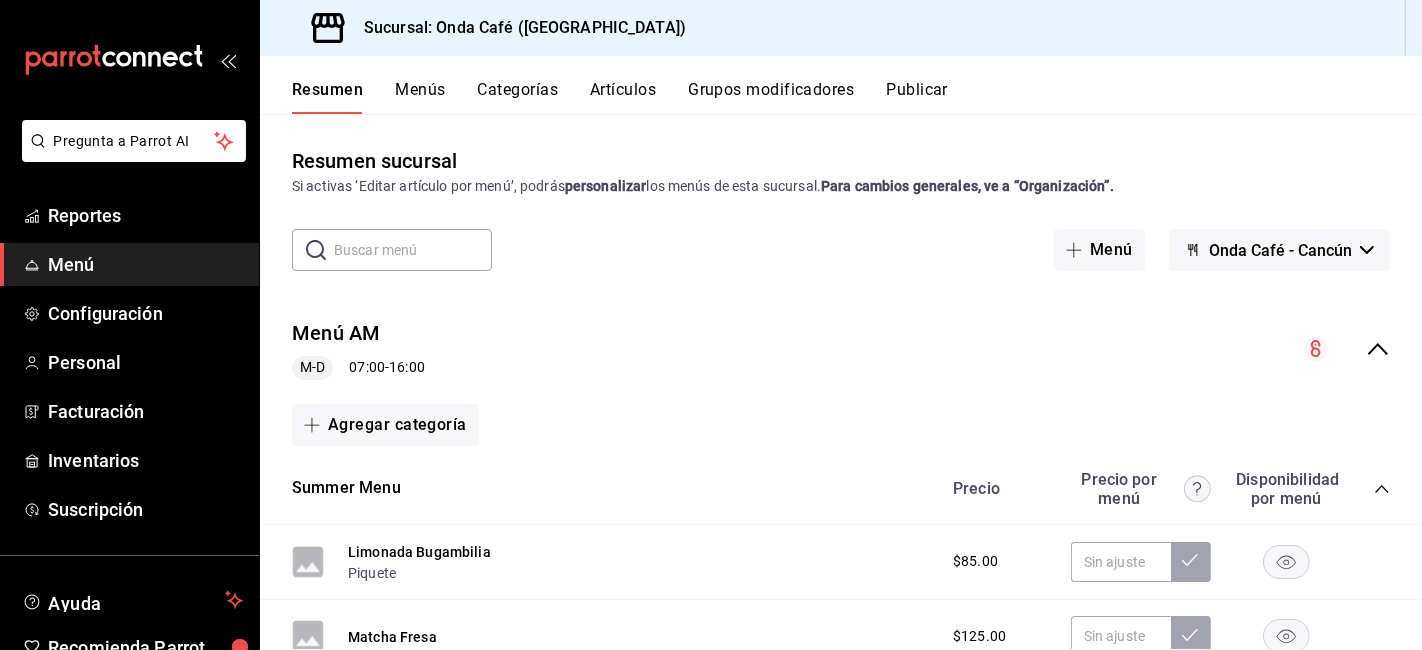 click on "Onda Café - Cancún" at bounding box center [1280, 250] 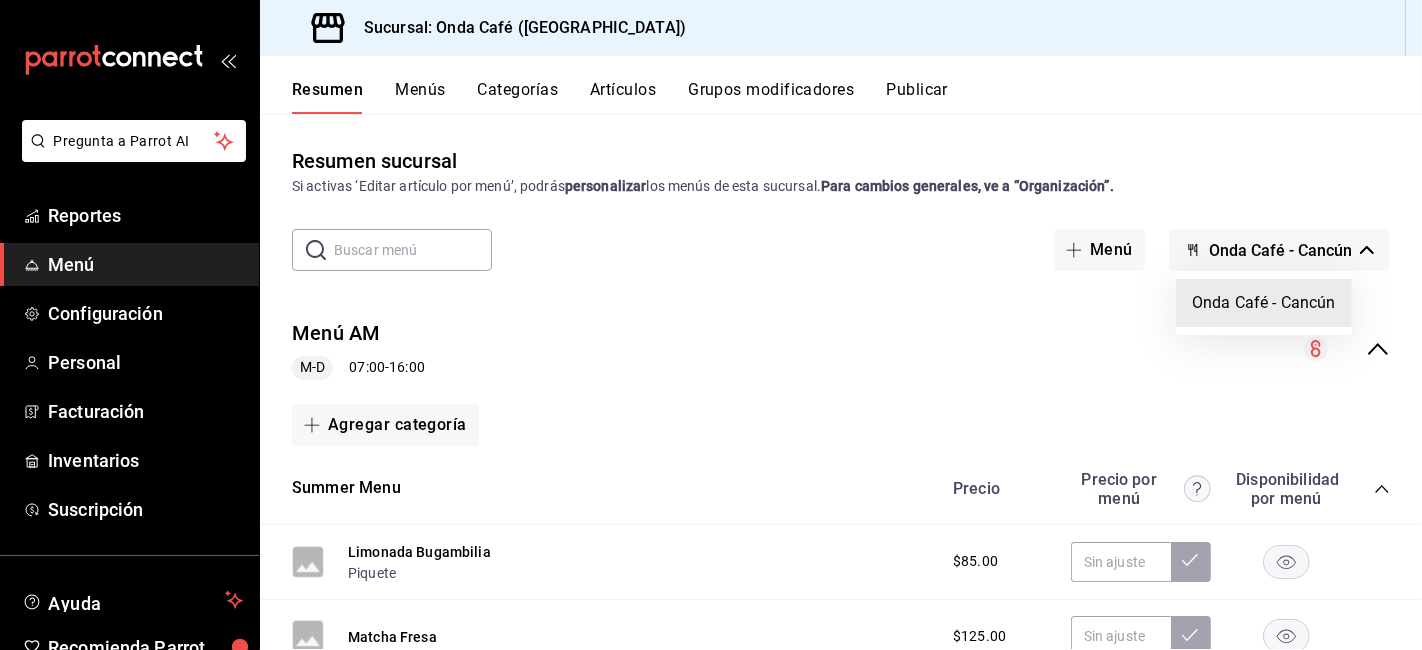 click at bounding box center (711, 325) 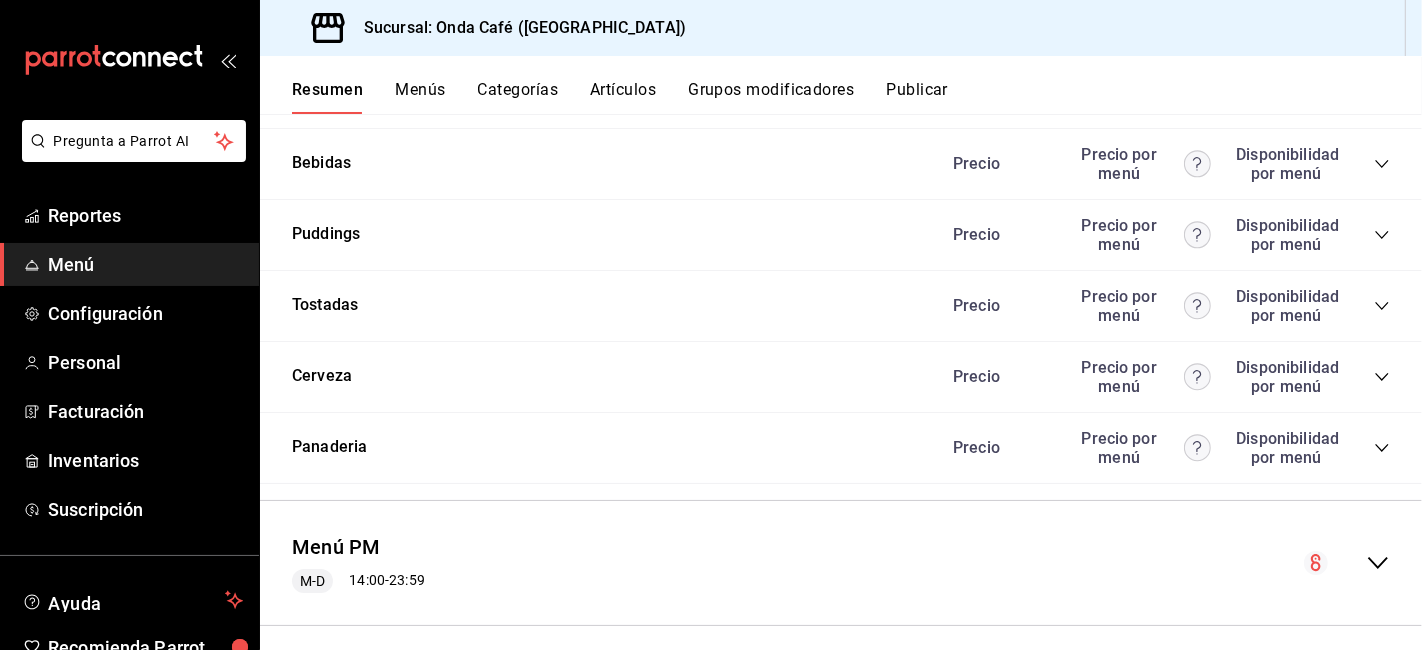 scroll, scrollTop: 1681, scrollLeft: 0, axis: vertical 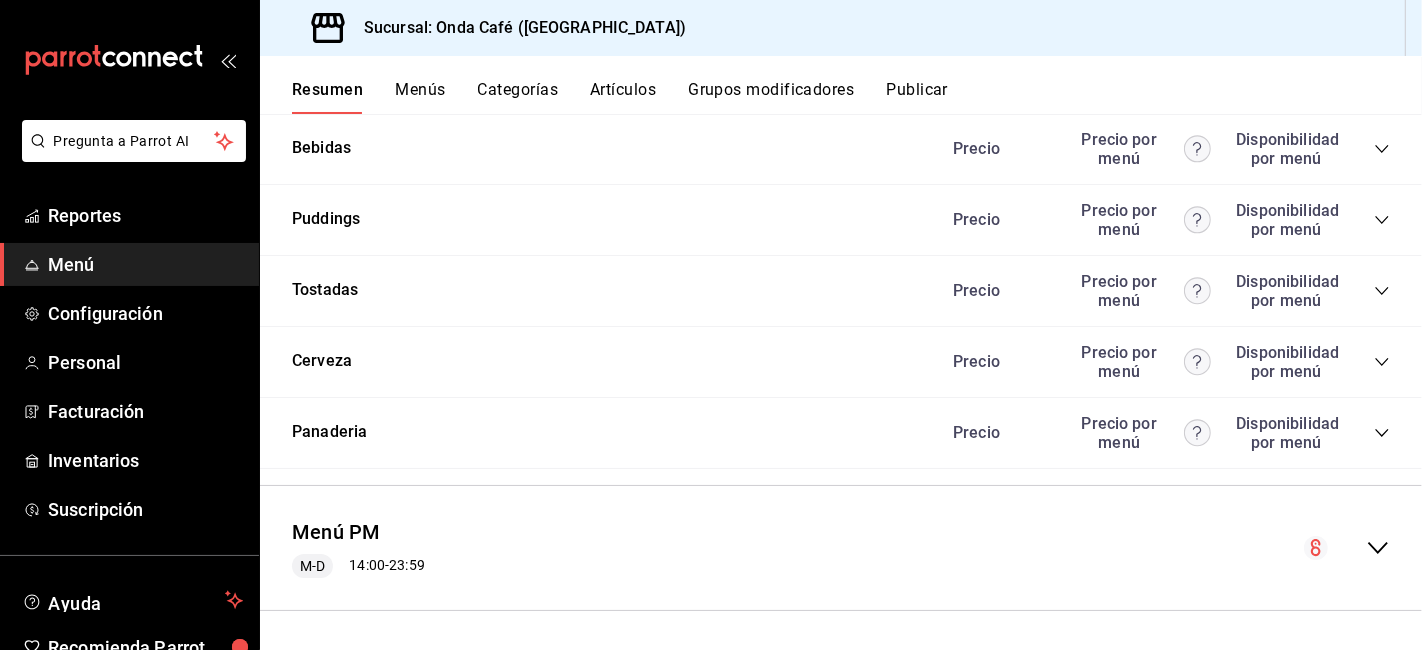 click on "Menú PM M-D 14:00  -  23:59" at bounding box center [841, 548] 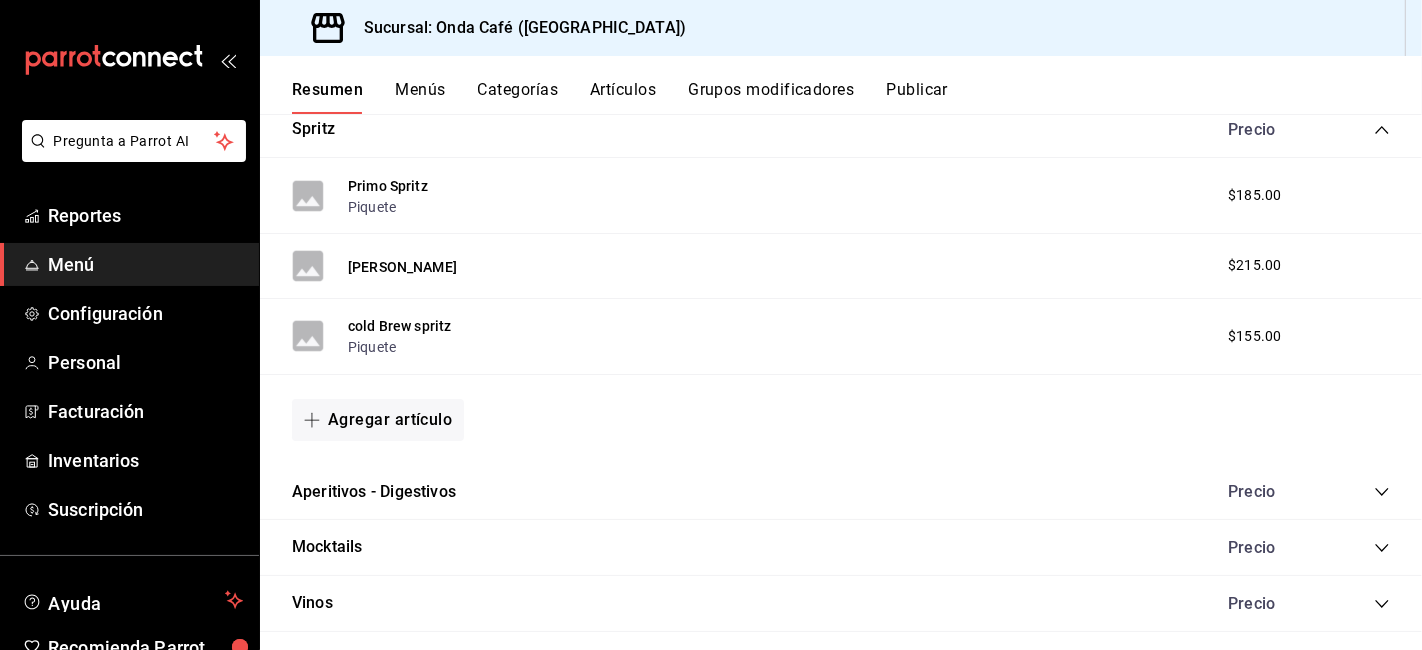 scroll, scrollTop: 2792, scrollLeft: 0, axis: vertical 